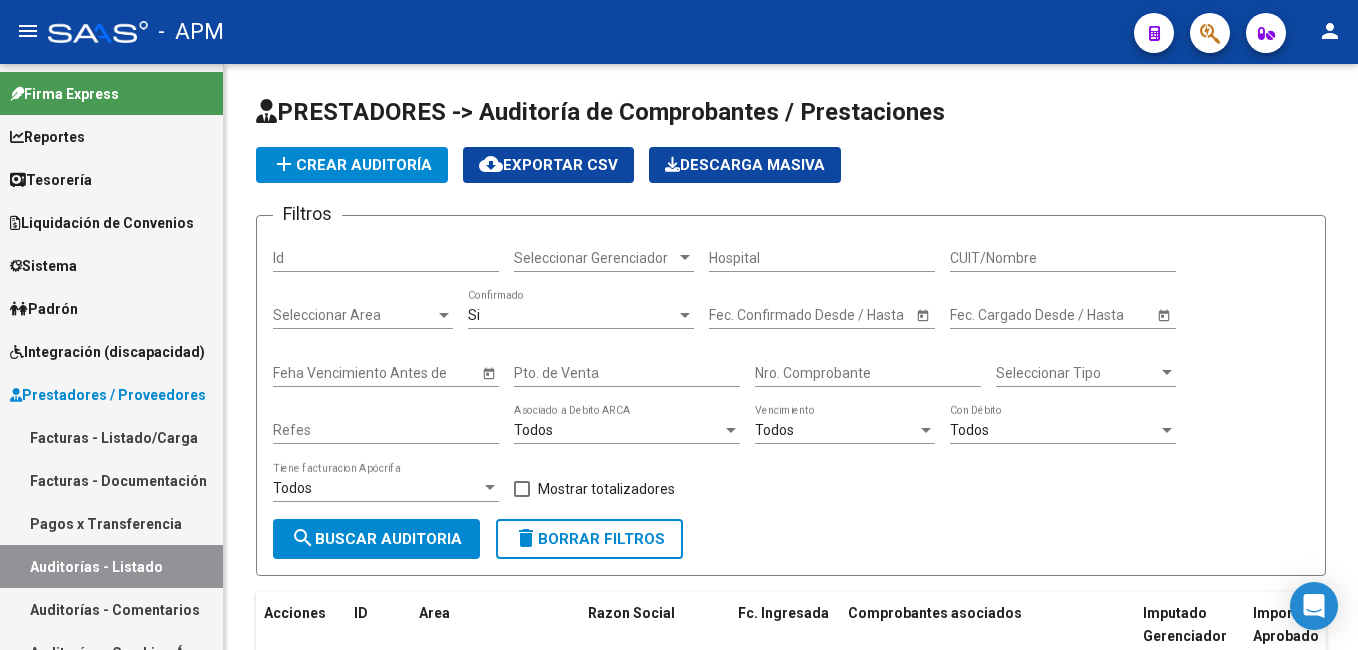 scroll, scrollTop: 0, scrollLeft: 0, axis: both 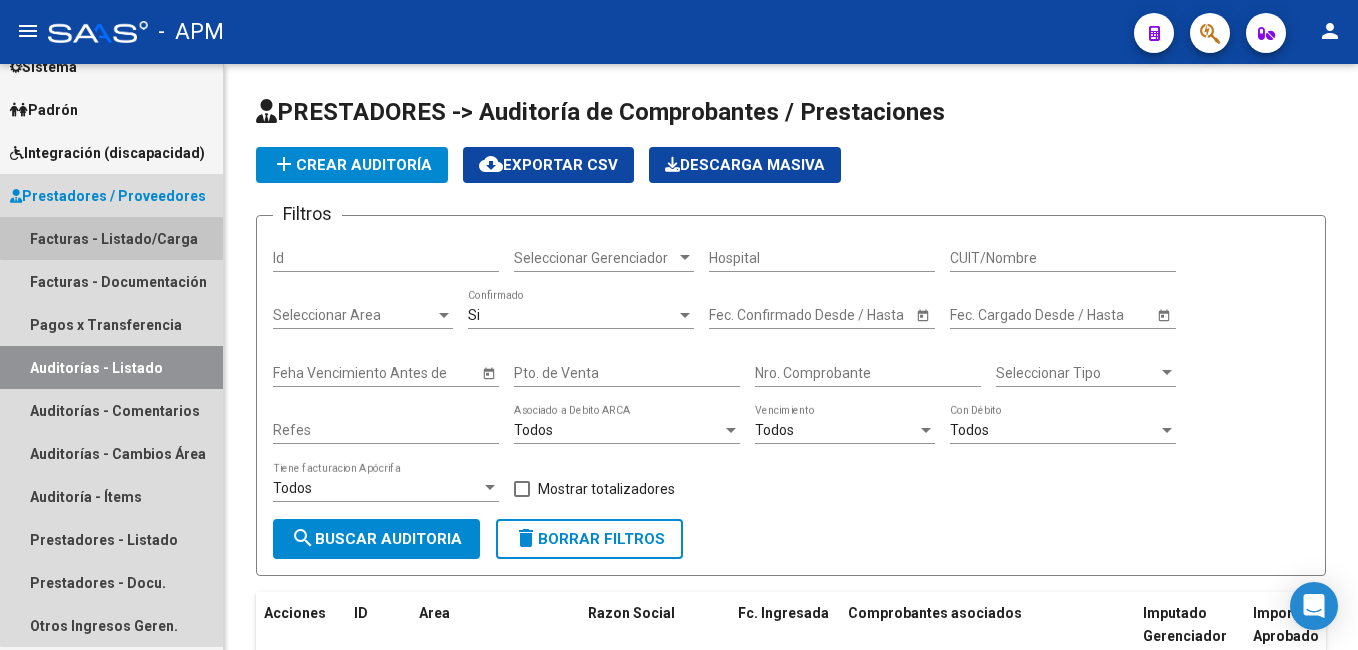 click on "Facturas - Listado/Carga" at bounding box center [111, 238] 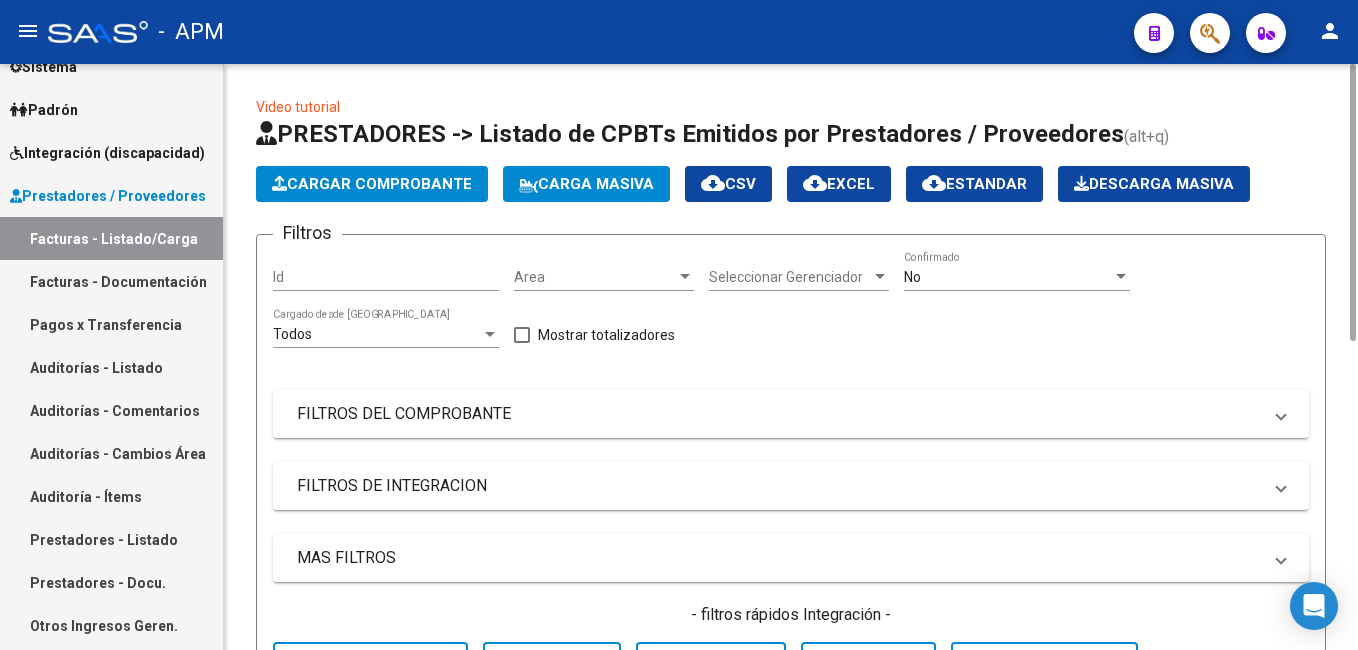 click on "No" at bounding box center [1008, 277] 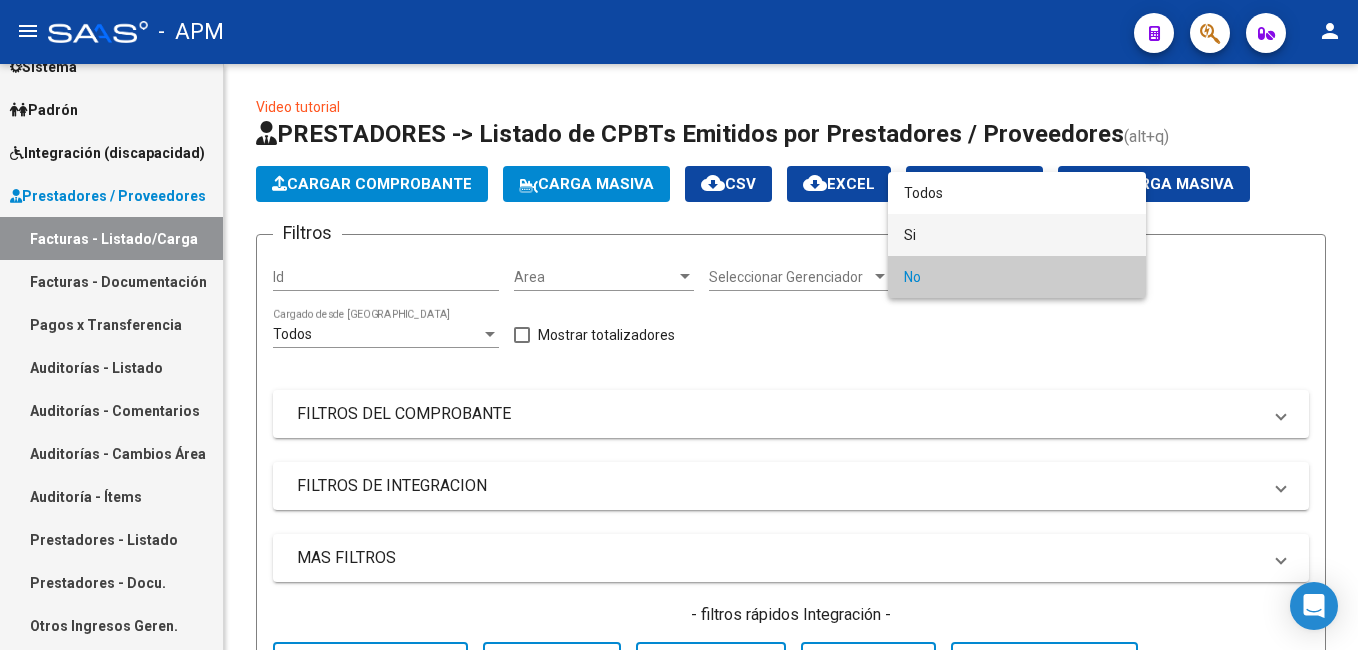 click on "Si" at bounding box center [1017, 235] 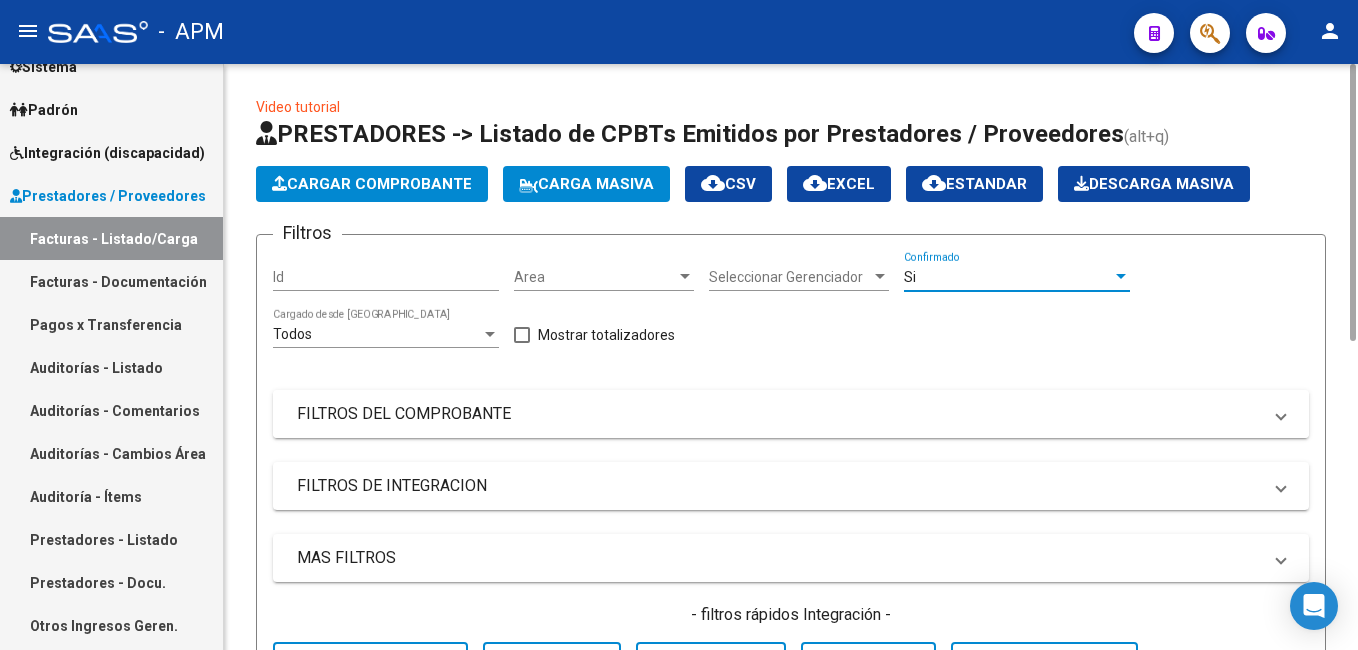click on "FILTROS DEL COMPROBANTE" at bounding box center [791, 414] 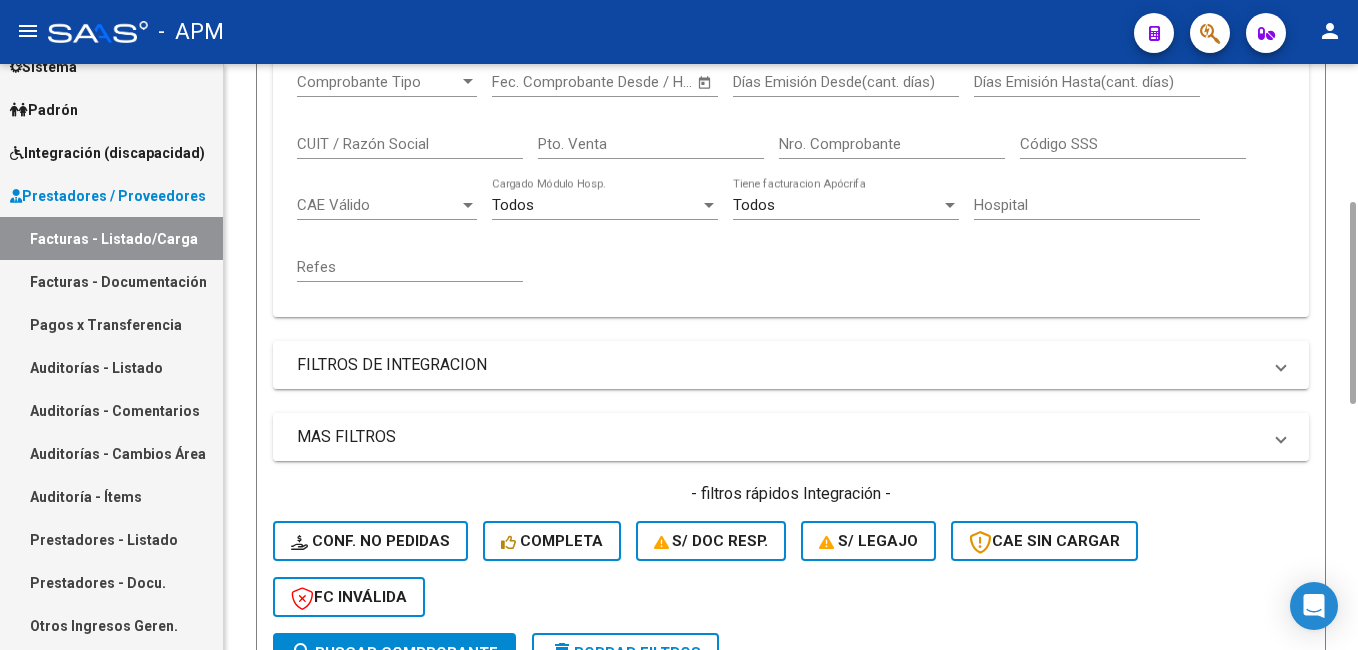 scroll, scrollTop: 200, scrollLeft: 0, axis: vertical 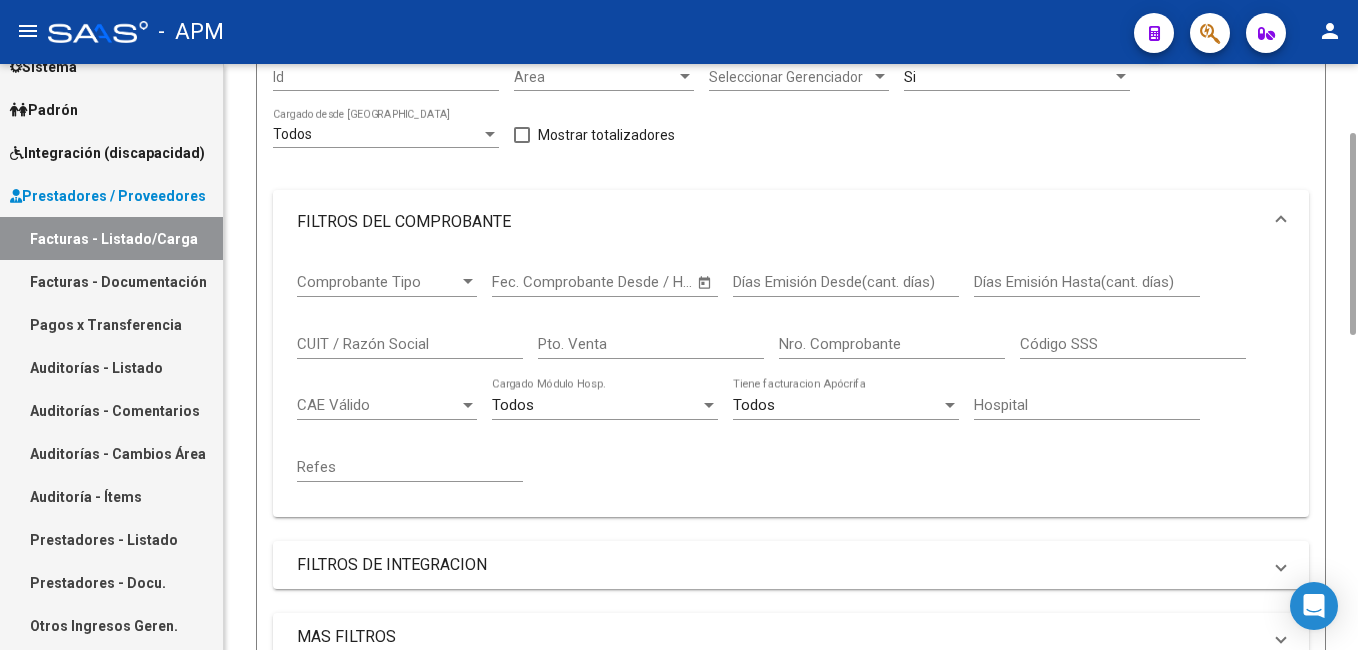 click on "CUIT / Razón Social" at bounding box center (410, 344) 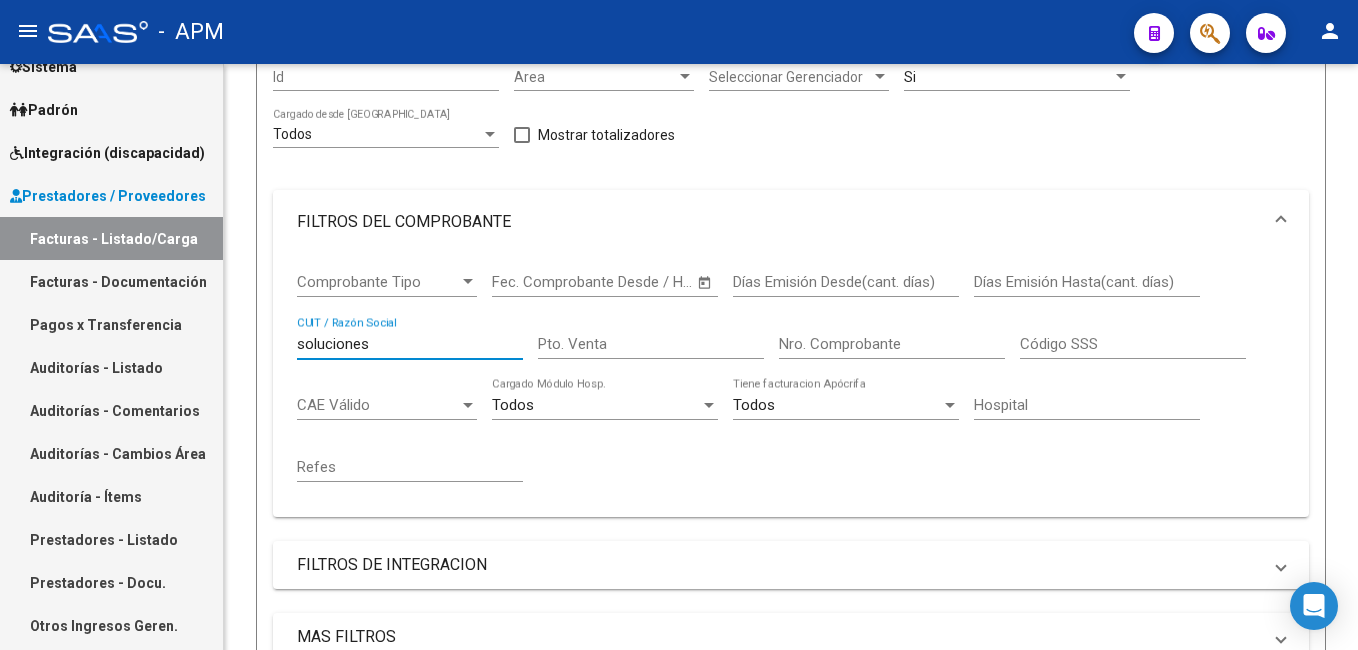scroll, scrollTop: 1110, scrollLeft: 0, axis: vertical 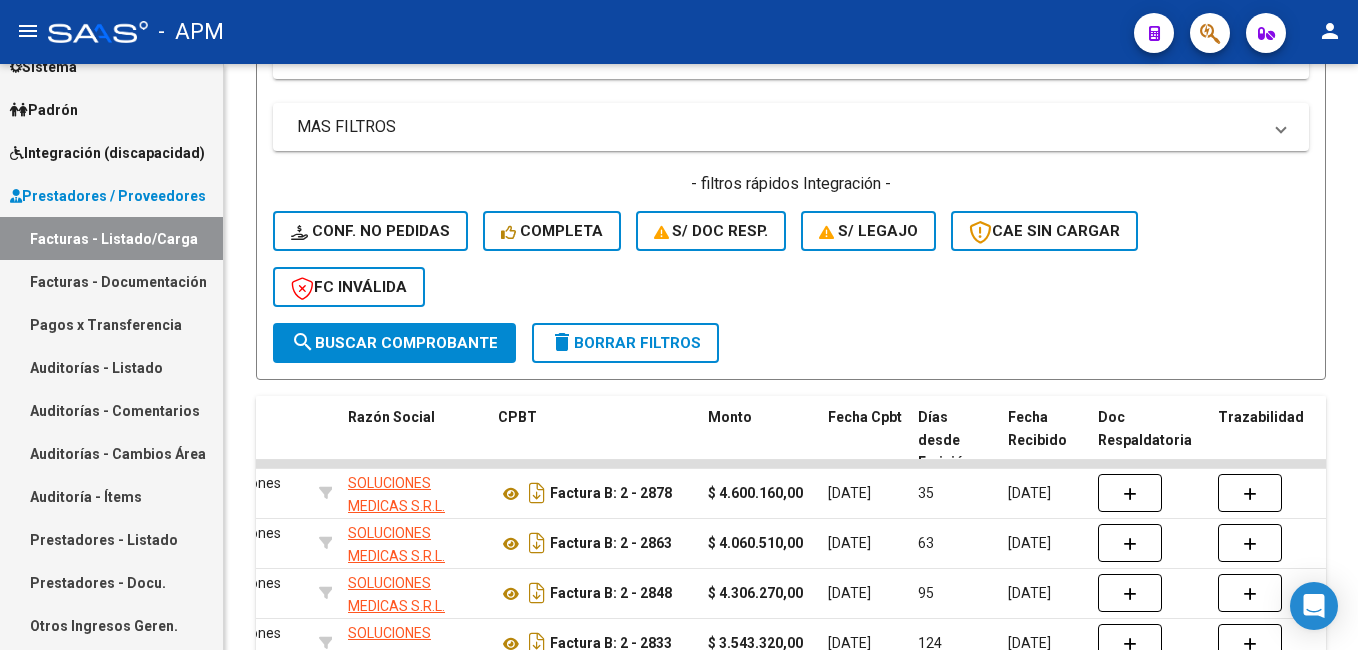 type on "soluciones" 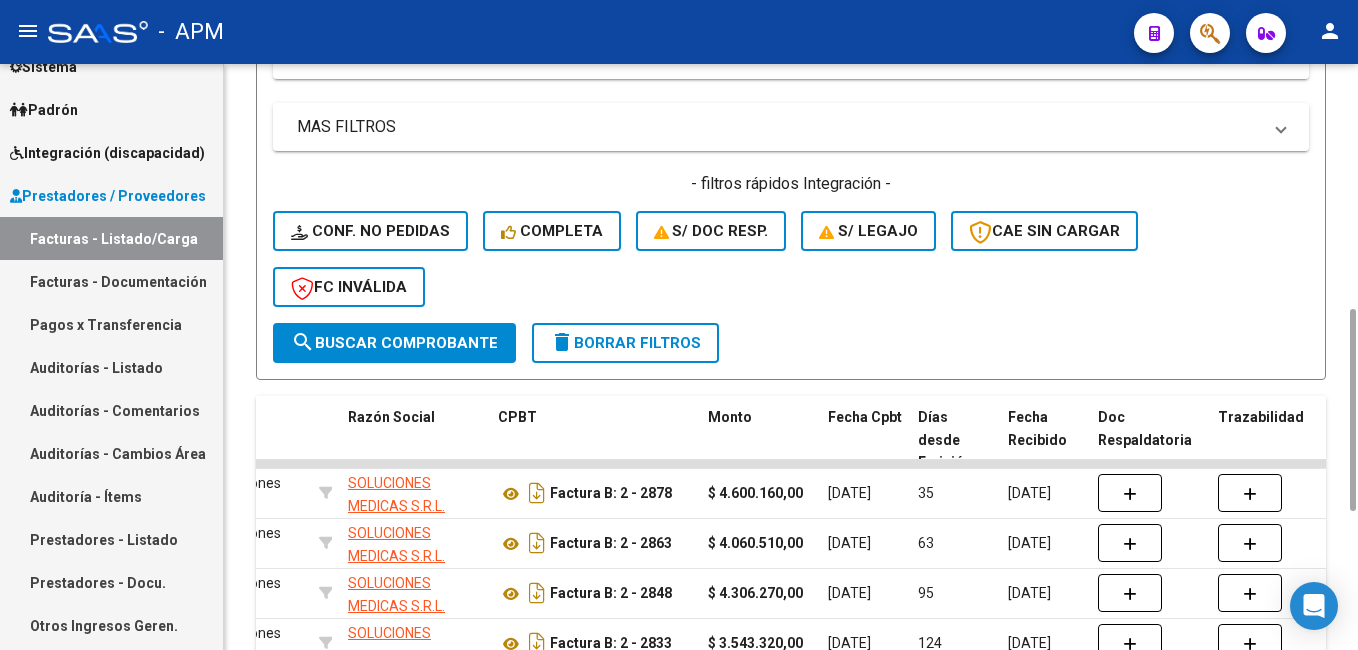 scroll, scrollTop: 1110, scrollLeft: 0, axis: vertical 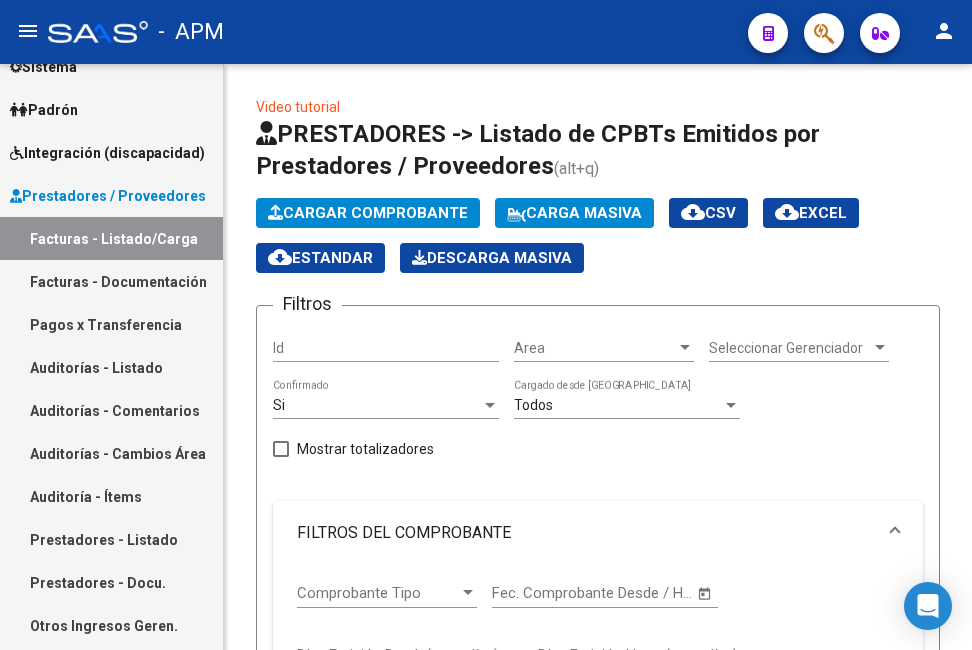 click on "Facturas - Listado/Carga" at bounding box center [111, 238] 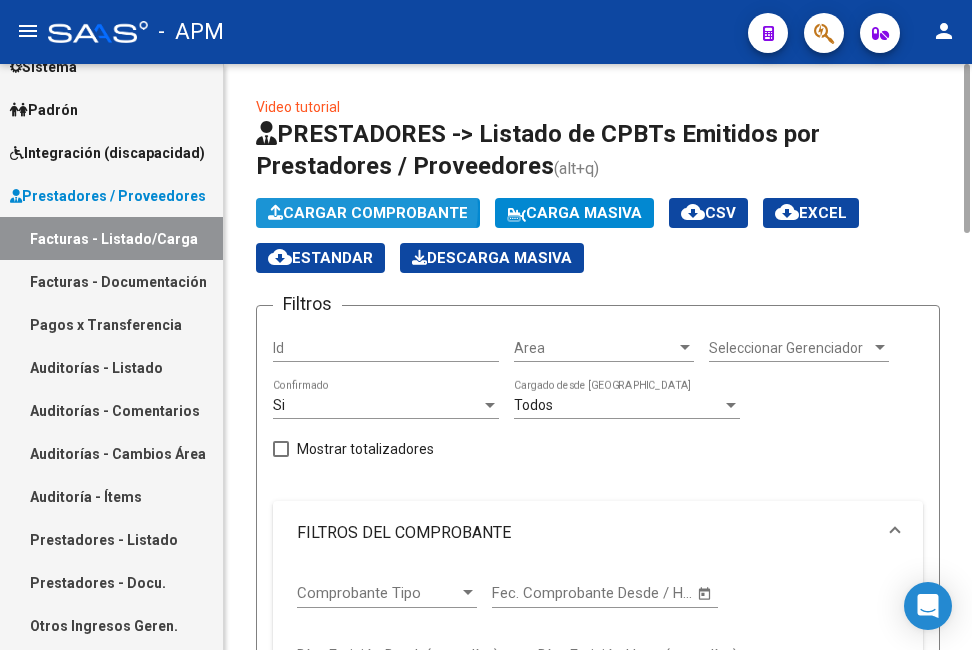 click on "Cargar Comprobante" 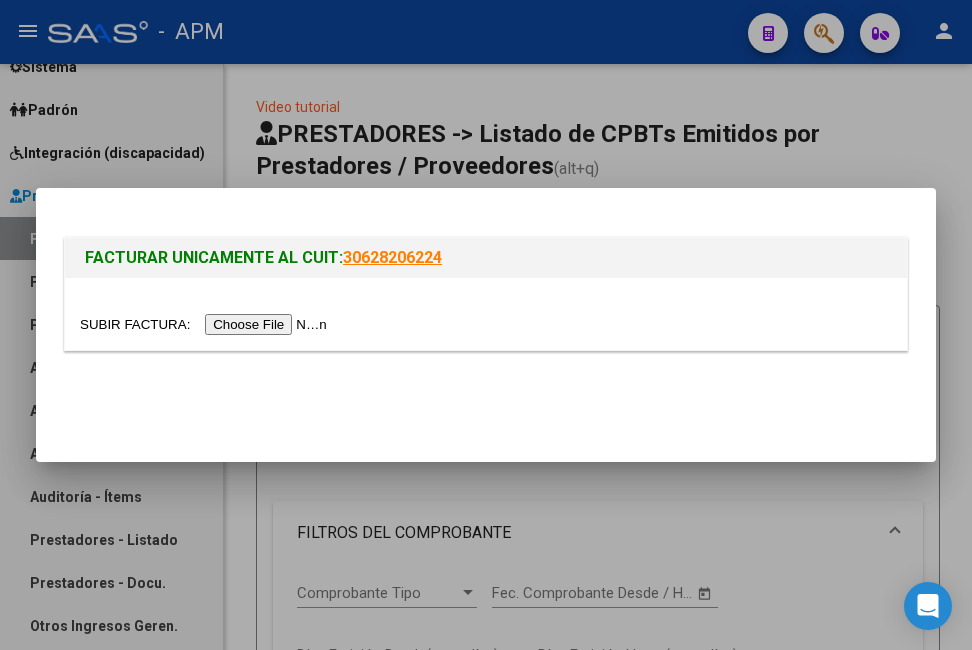 click at bounding box center (206, 324) 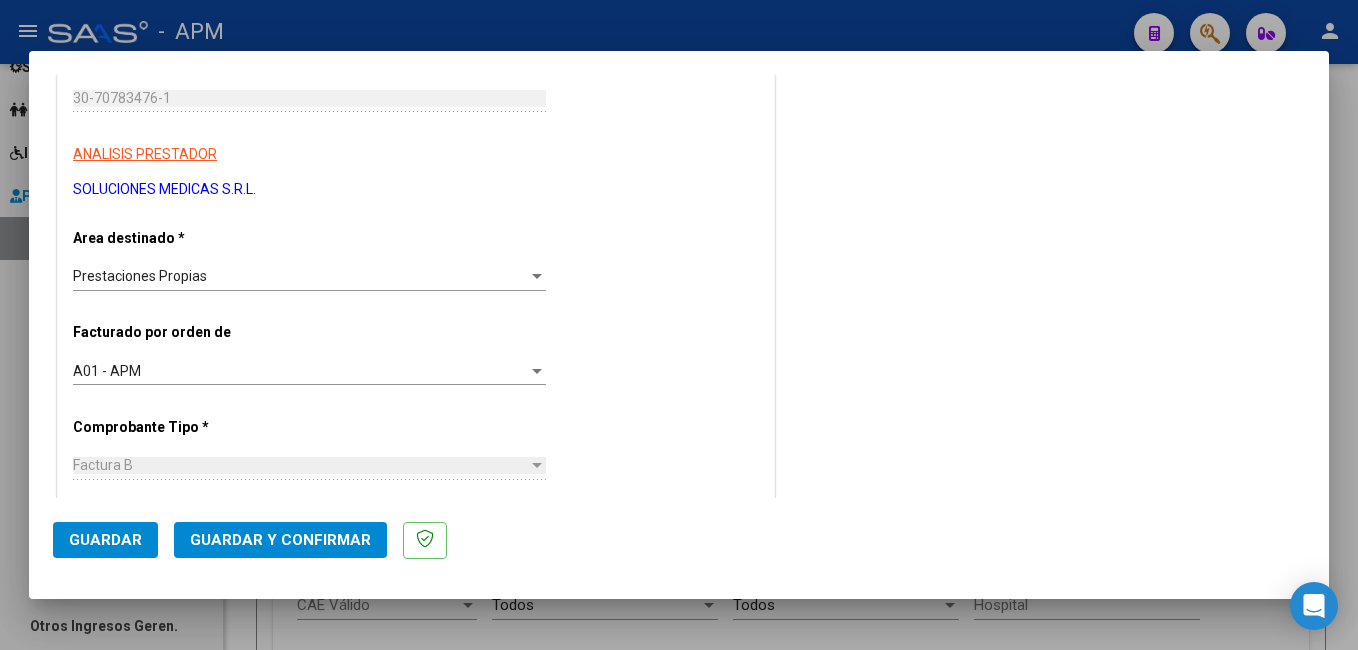 scroll, scrollTop: 300, scrollLeft: 0, axis: vertical 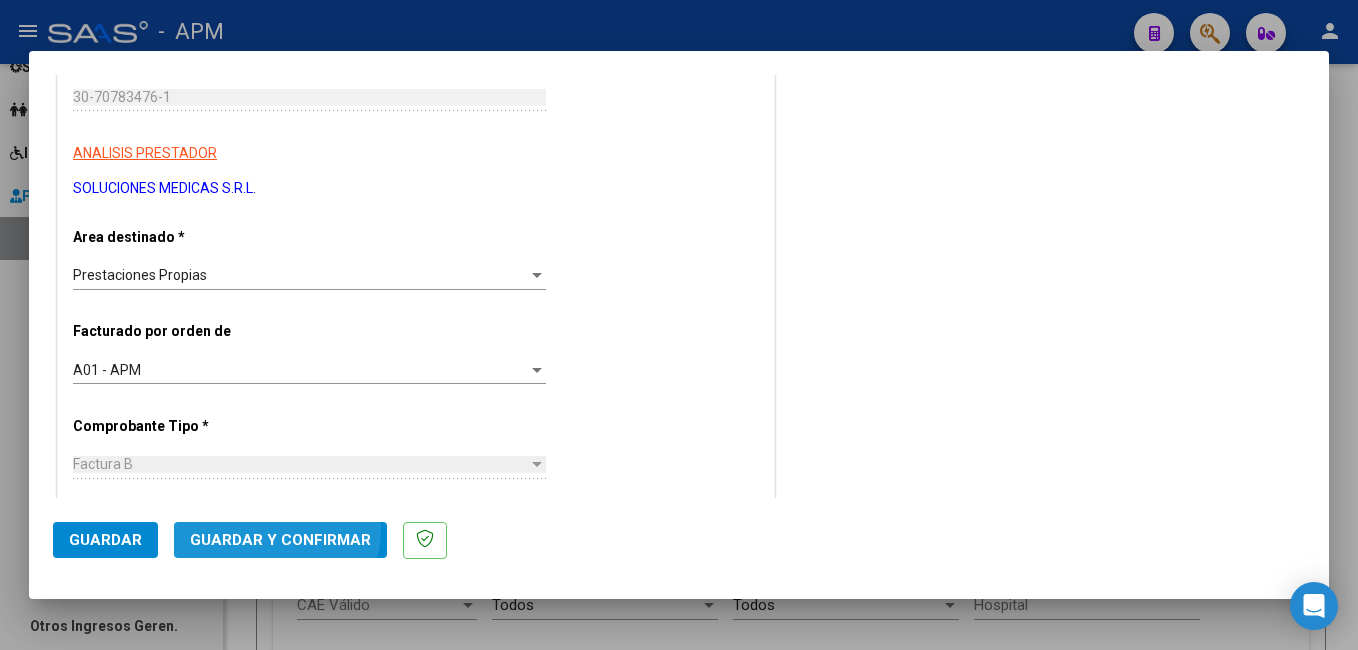 click on "Guardar y Confirmar" 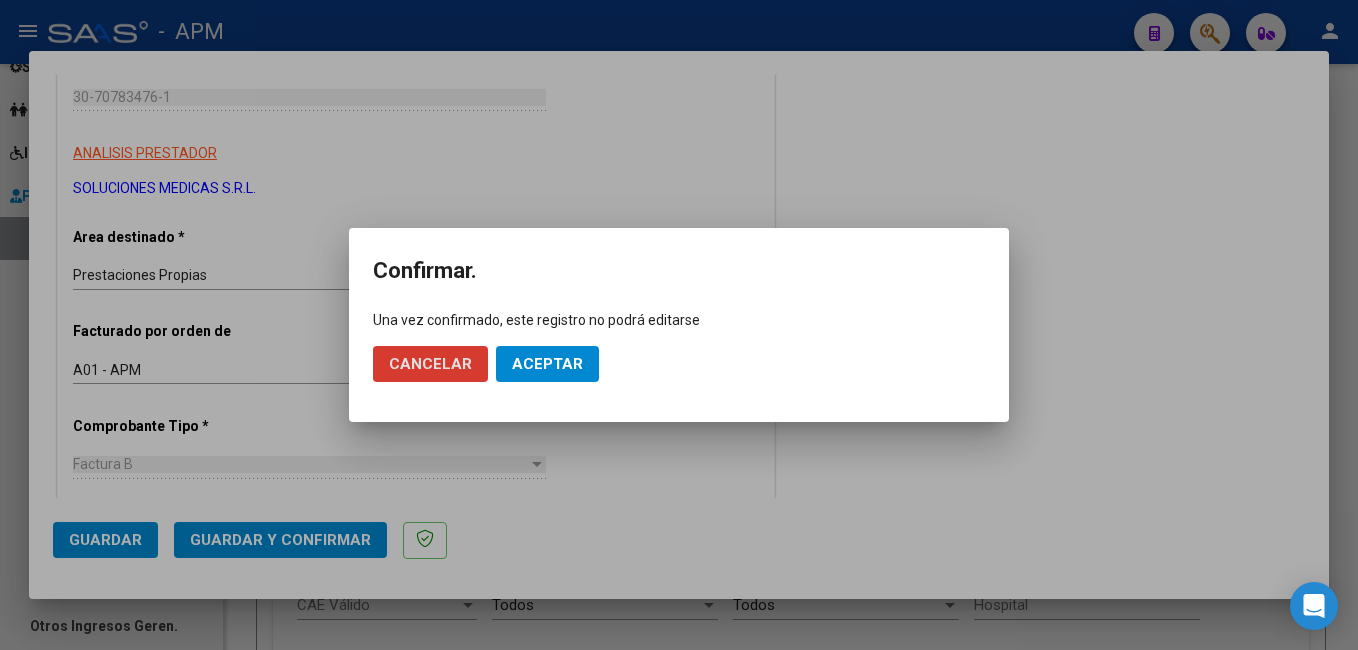 click on "Aceptar" 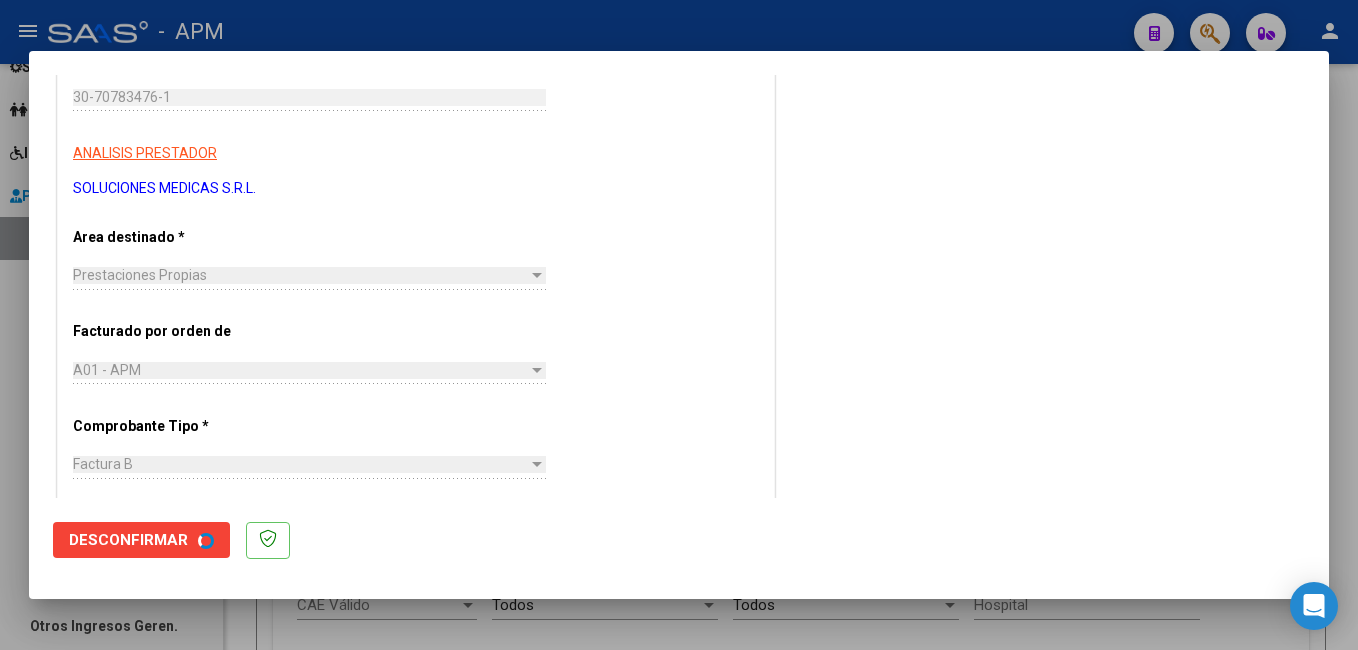 scroll, scrollTop: 0, scrollLeft: 0, axis: both 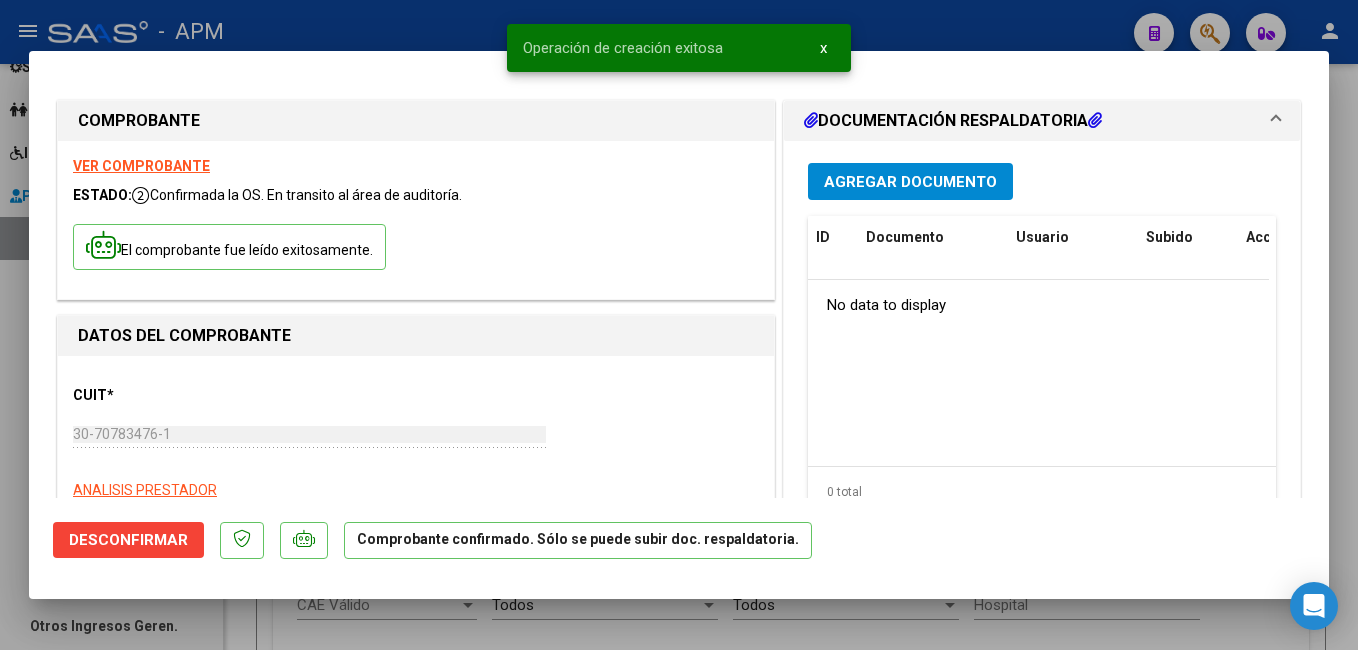 type 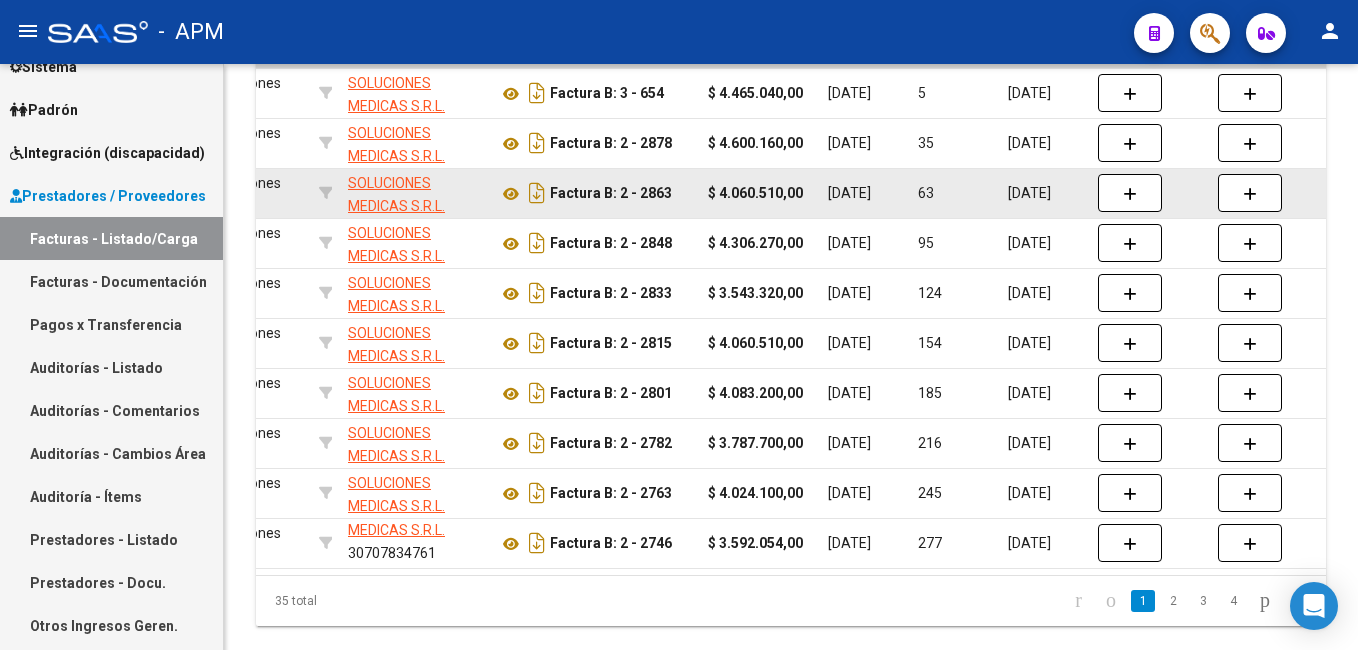 scroll, scrollTop: 0, scrollLeft: 0, axis: both 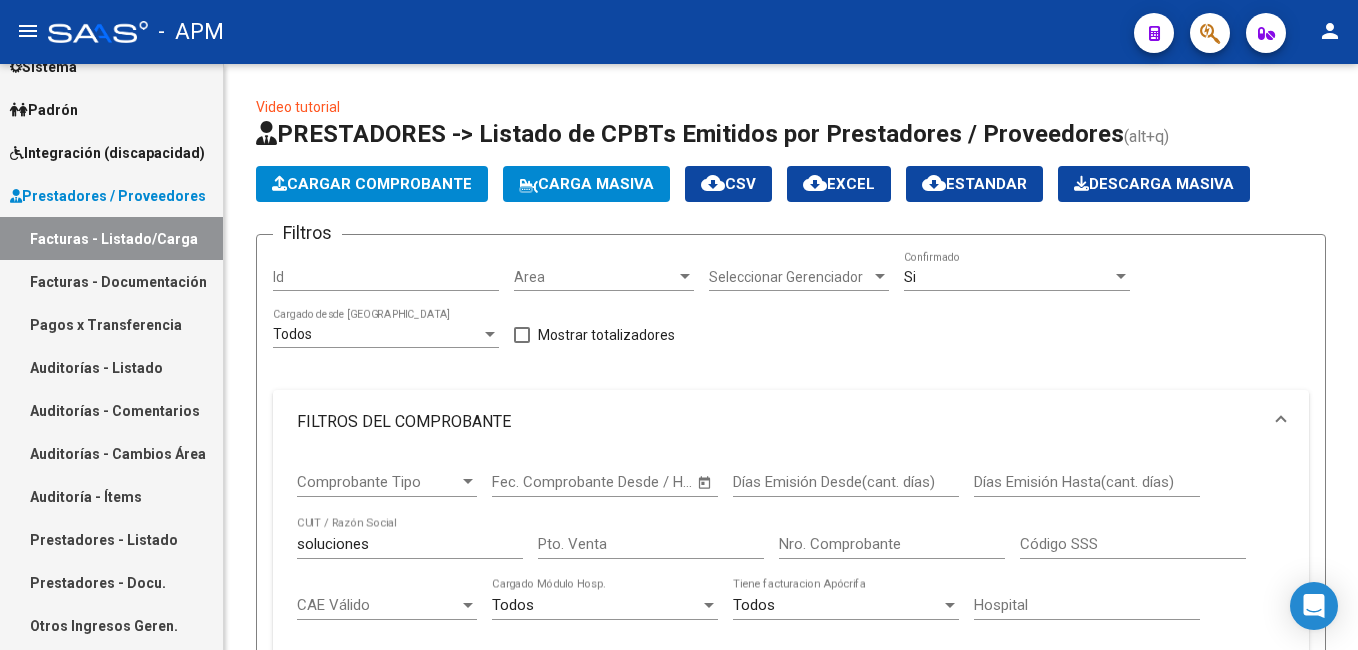 click on "Facturas - Listado/Carga" at bounding box center [111, 238] 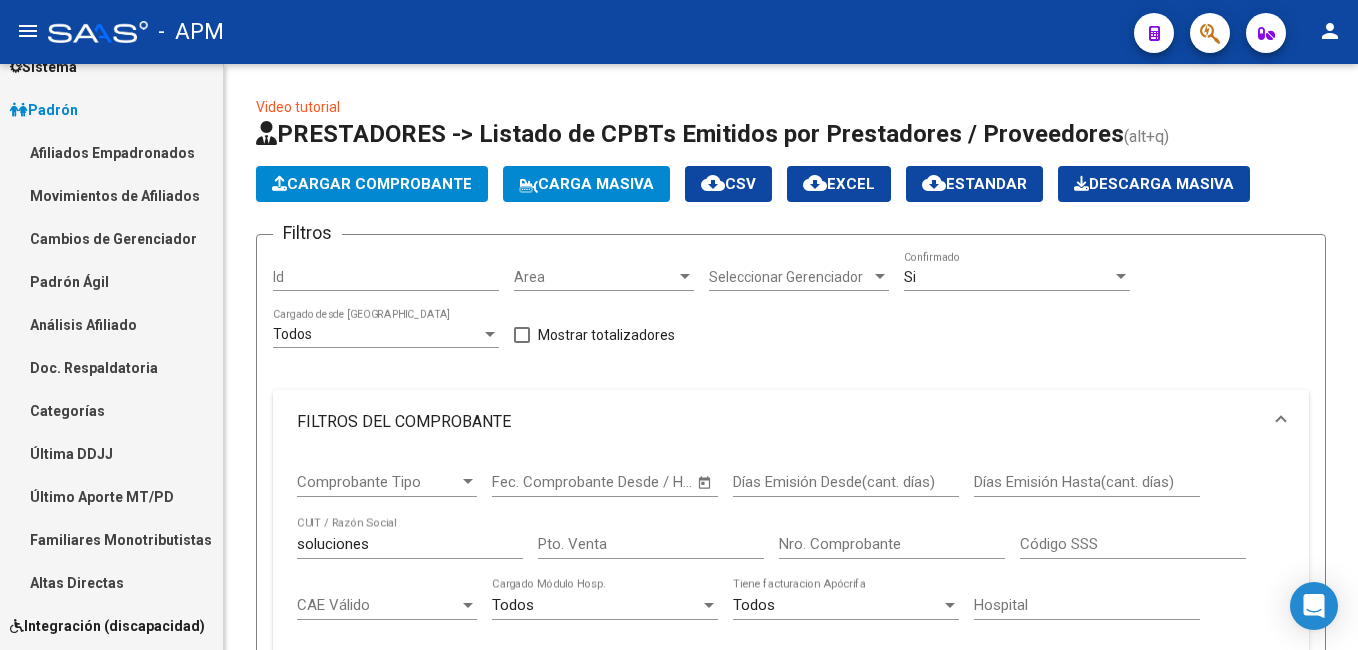 click on "Afiliados Empadronados" at bounding box center (111, 152) 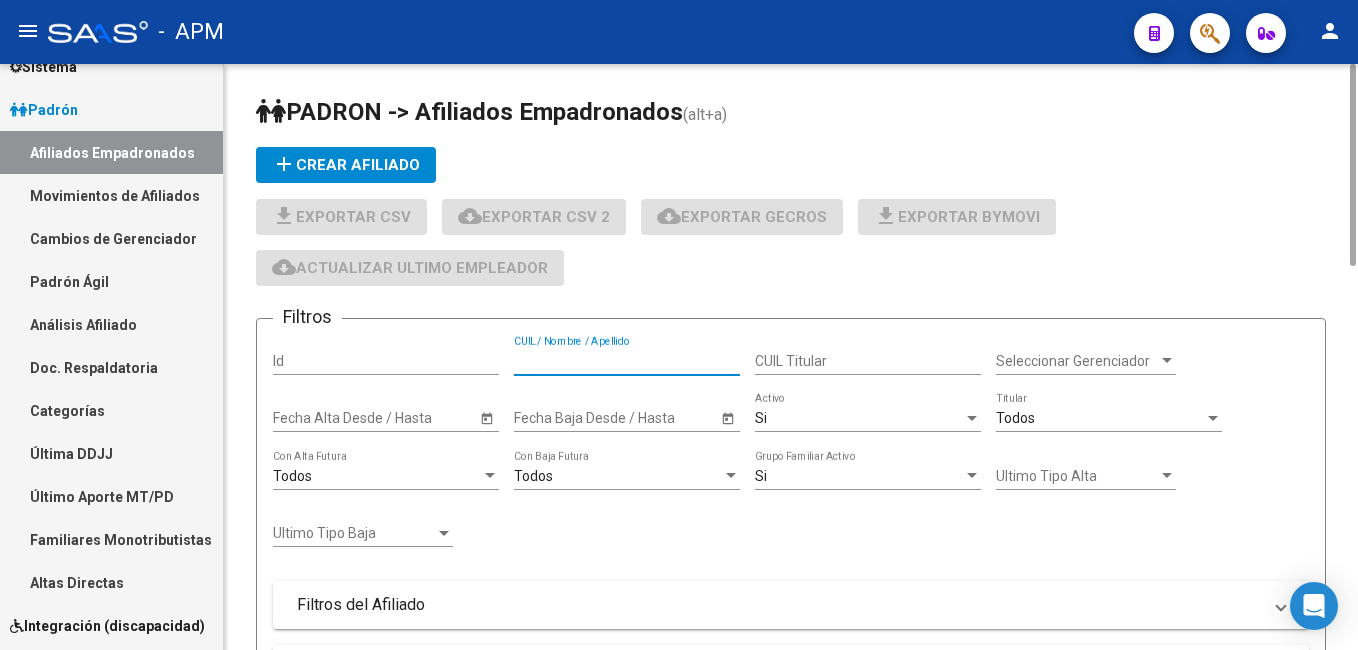 click on "CUIL / Nombre / Apellido" at bounding box center [627, 361] 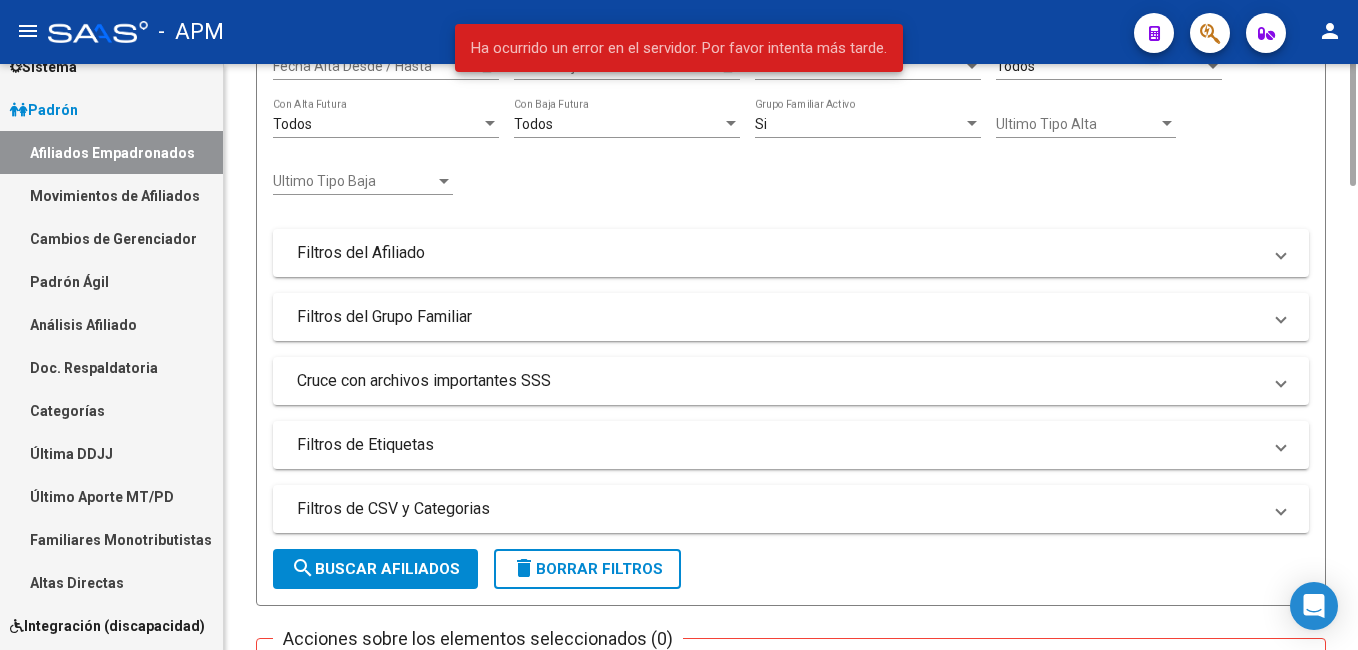 scroll, scrollTop: 152, scrollLeft: 0, axis: vertical 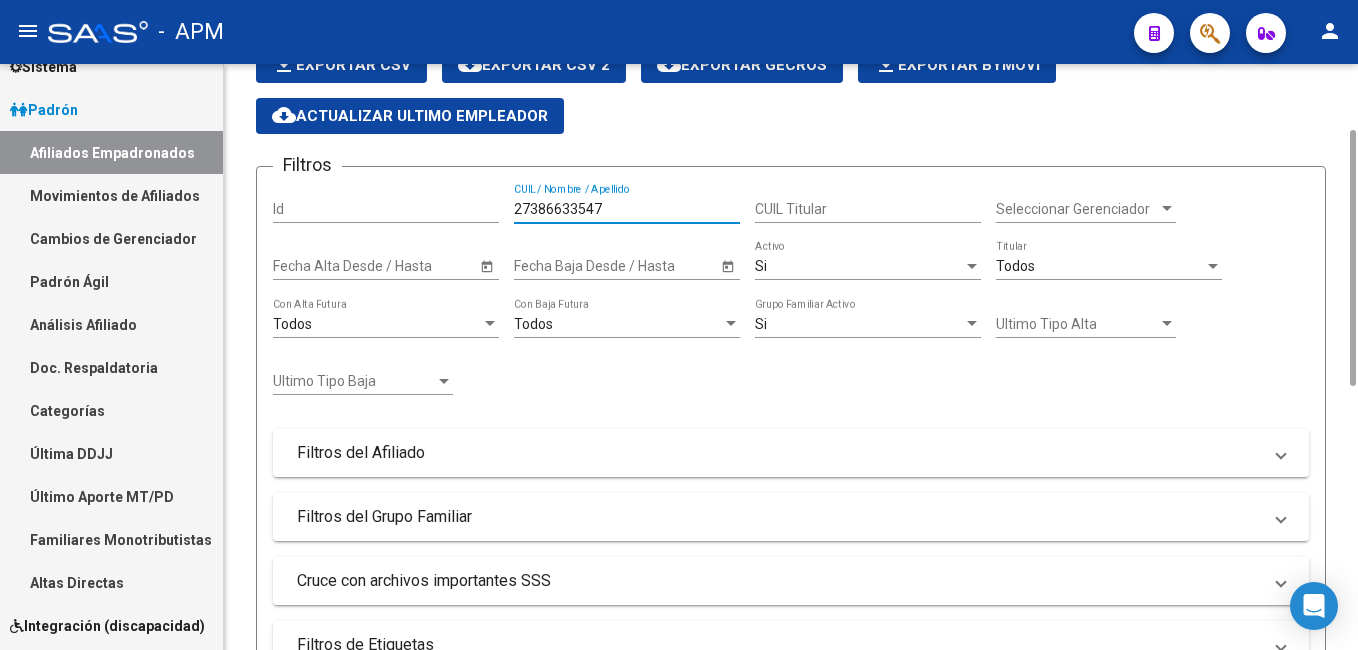 type on "27386633547" 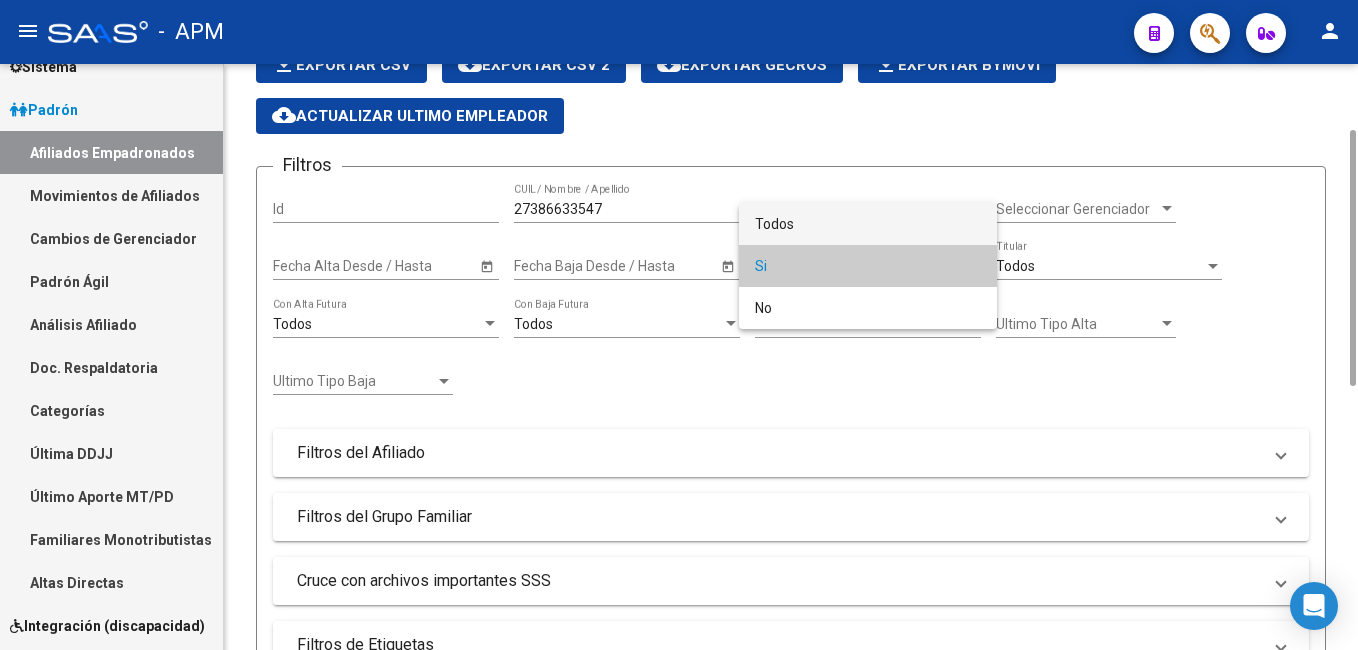 click on "Todos" at bounding box center [868, 224] 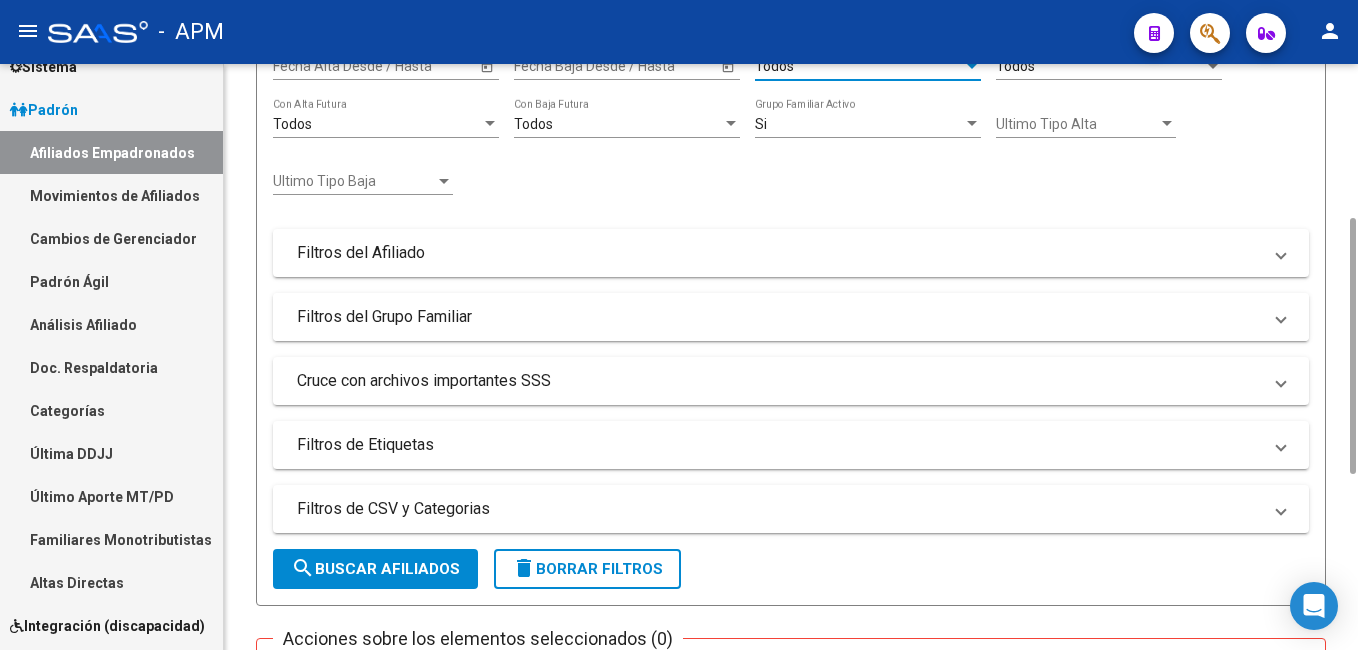 scroll, scrollTop: 552, scrollLeft: 0, axis: vertical 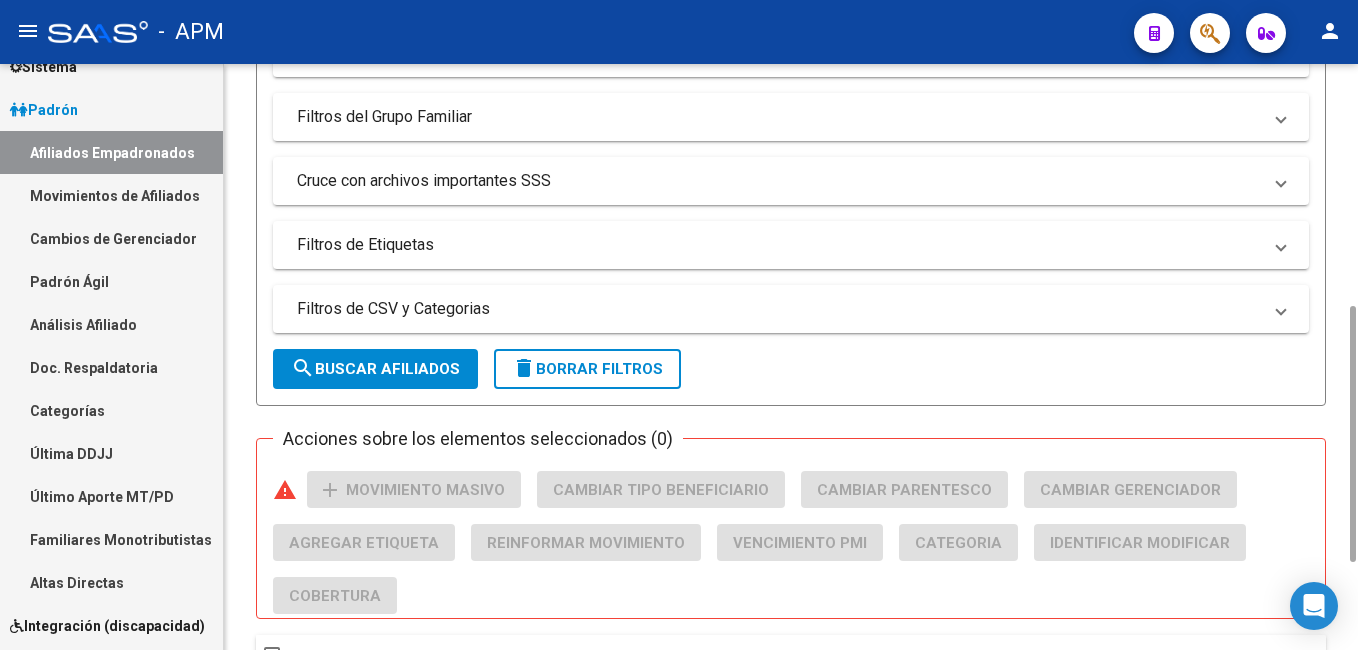 click on "search  Buscar Afiliados" 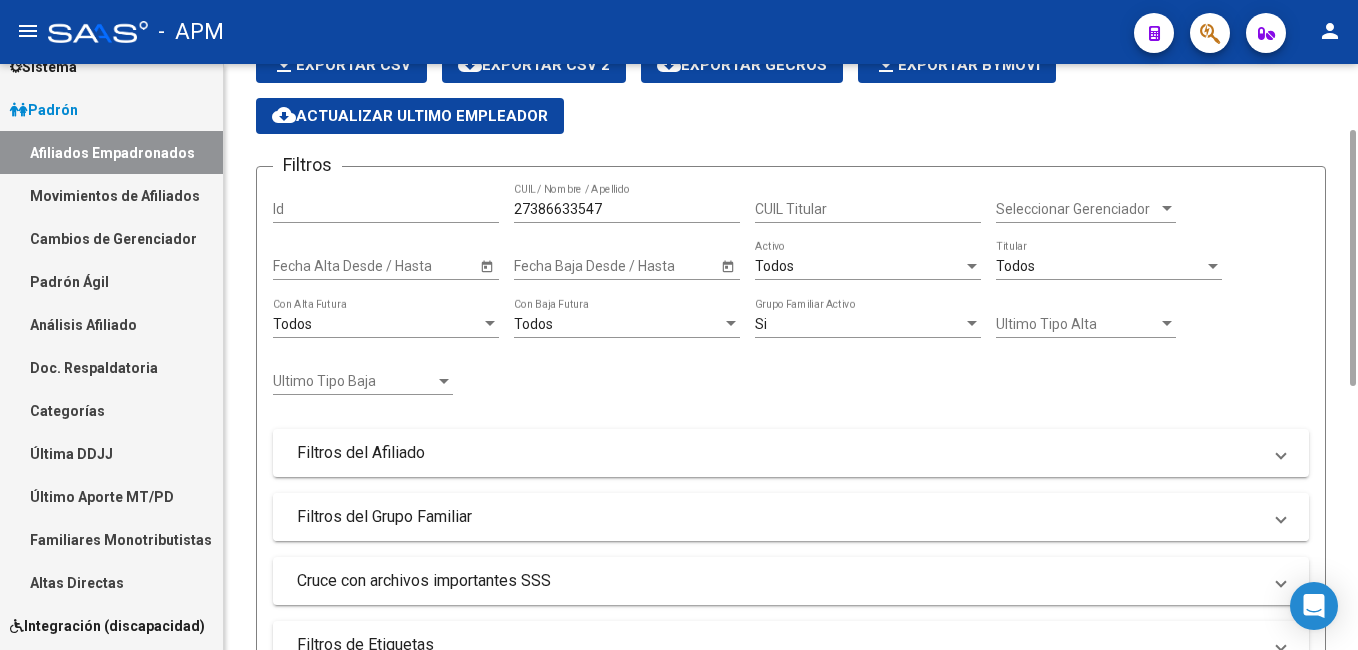 scroll, scrollTop: 0, scrollLeft: 0, axis: both 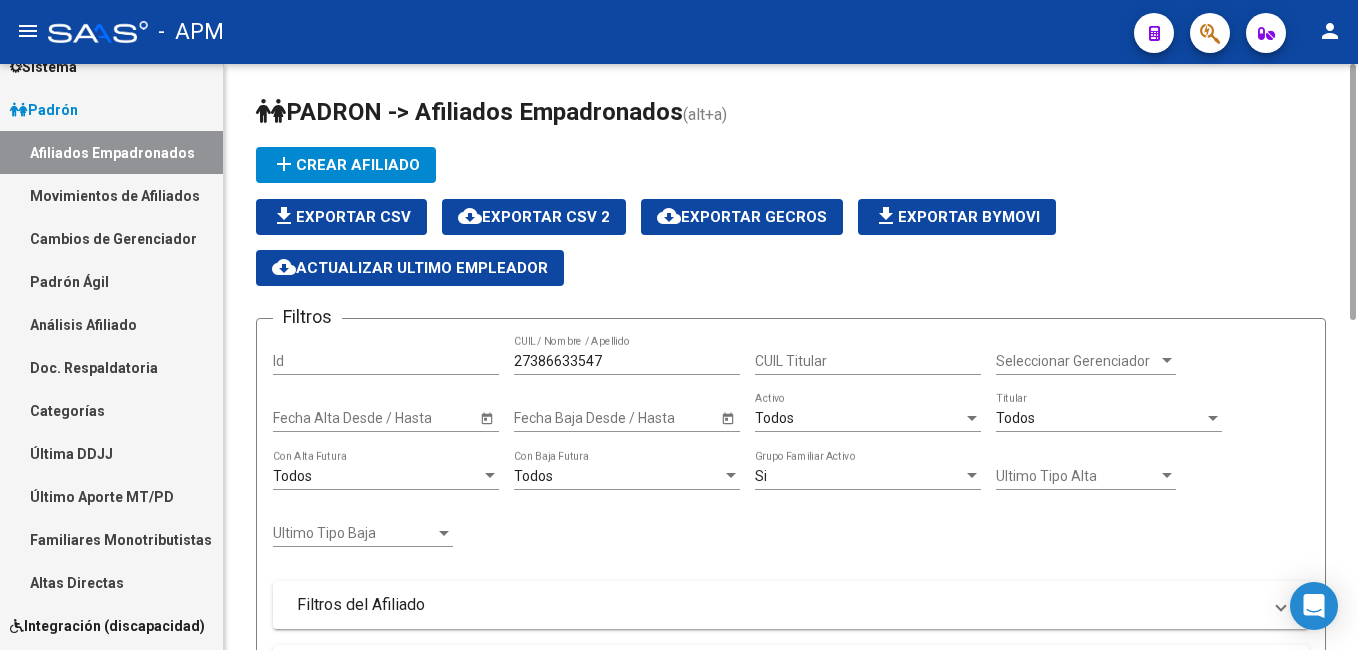 click on "Todos" at bounding box center (859, 418) 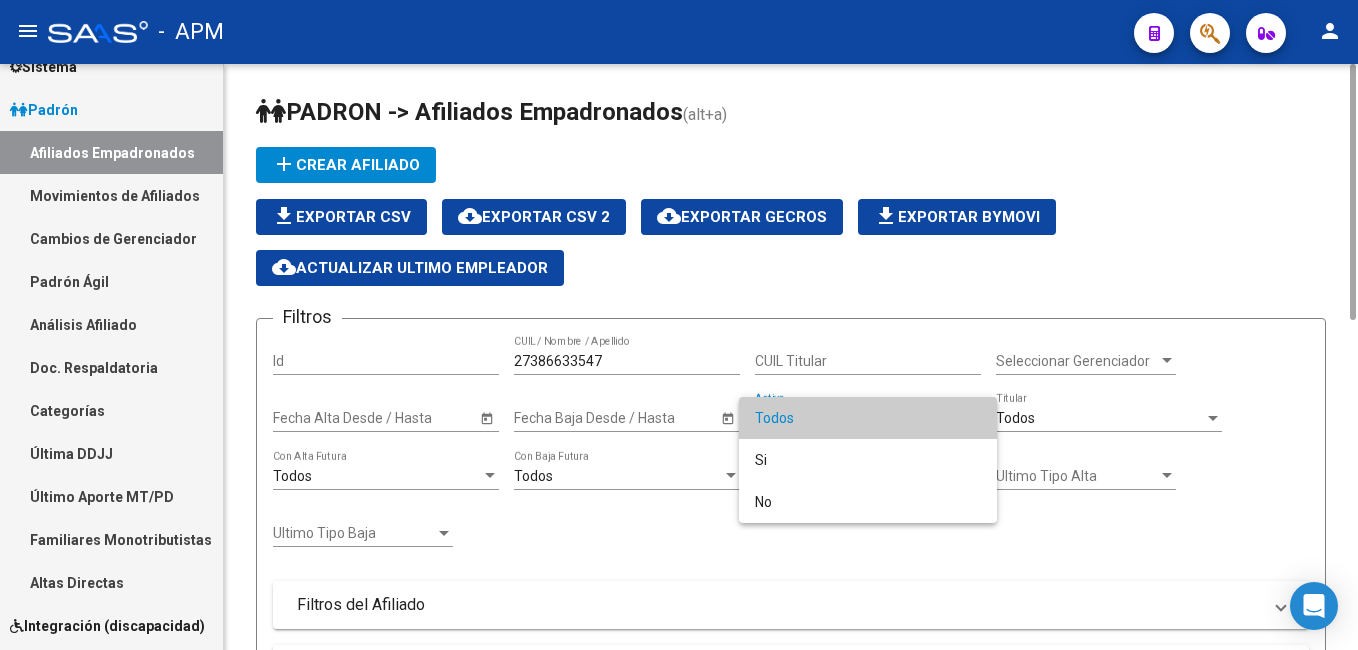 click on "Todos" at bounding box center [868, 418] 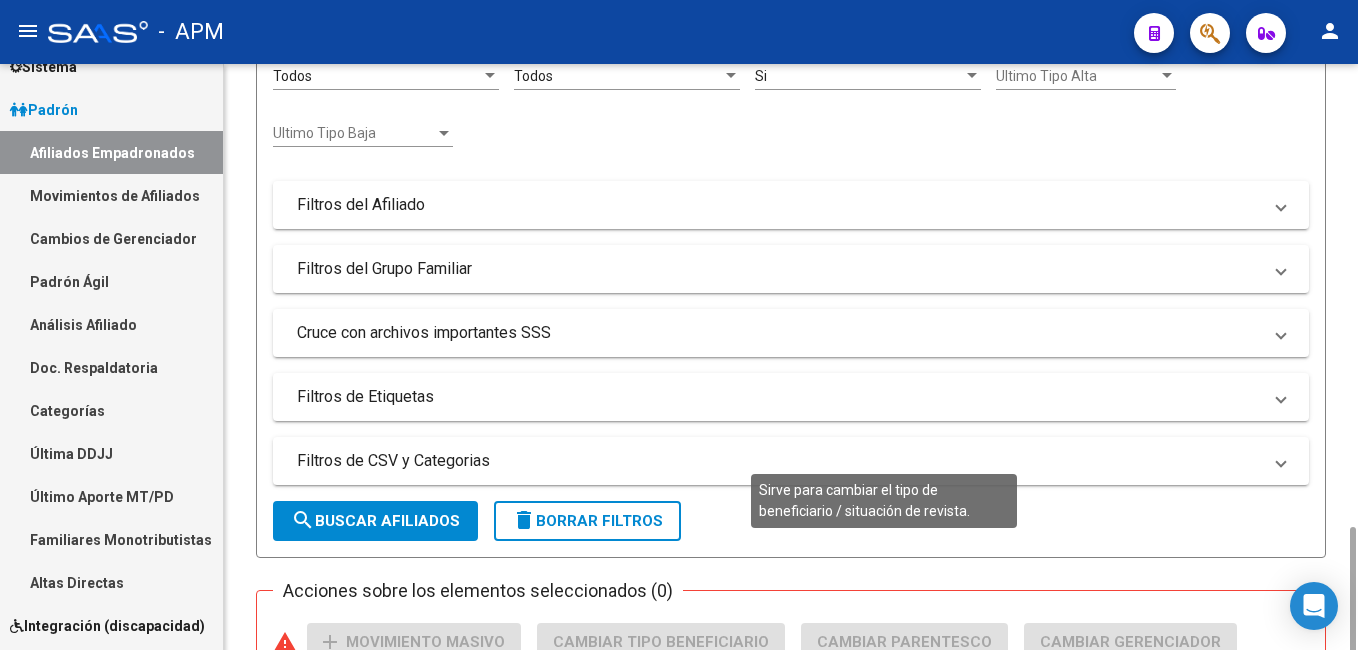 scroll, scrollTop: 600, scrollLeft: 0, axis: vertical 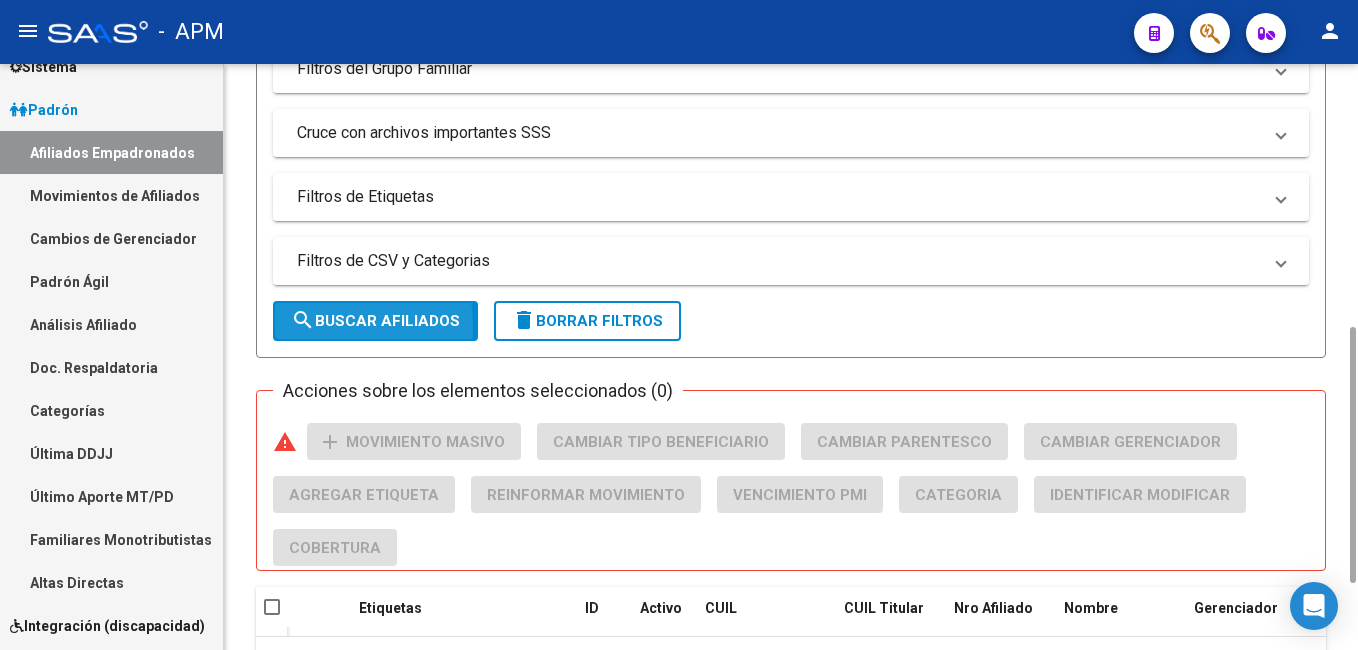click on "search  Buscar Afiliados" 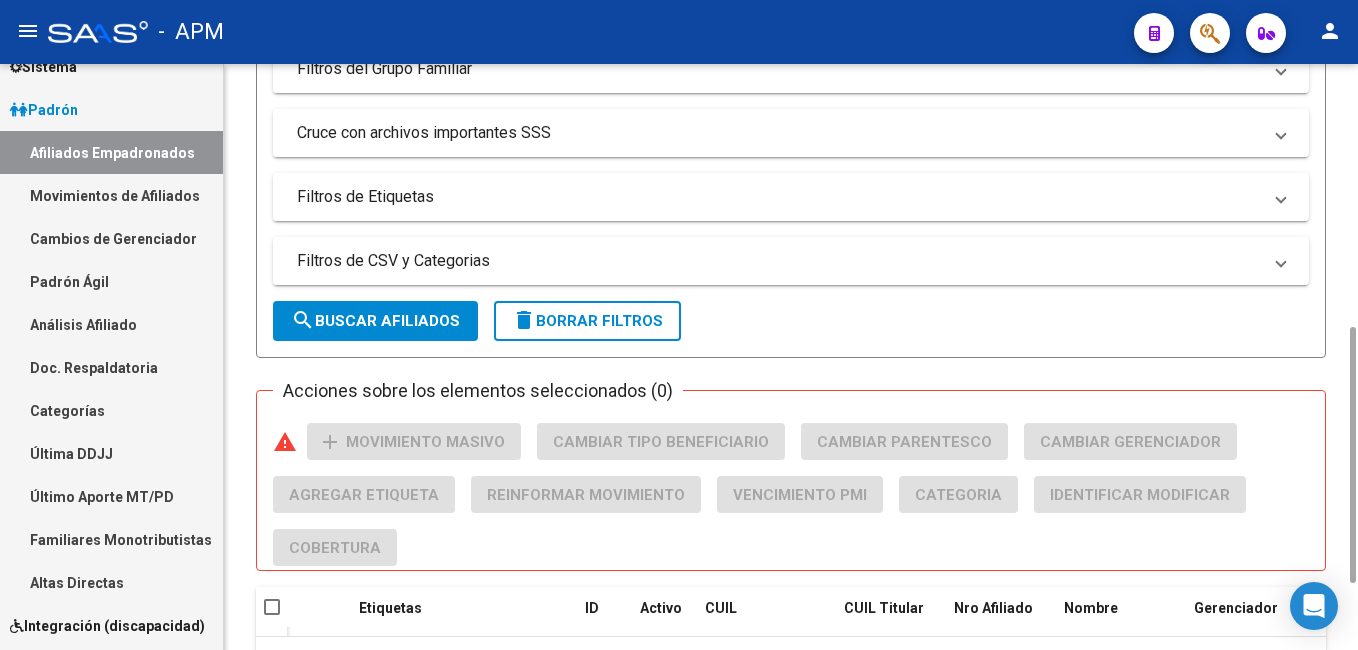 scroll, scrollTop: 752, scrollLeft: 0, axis: vertical 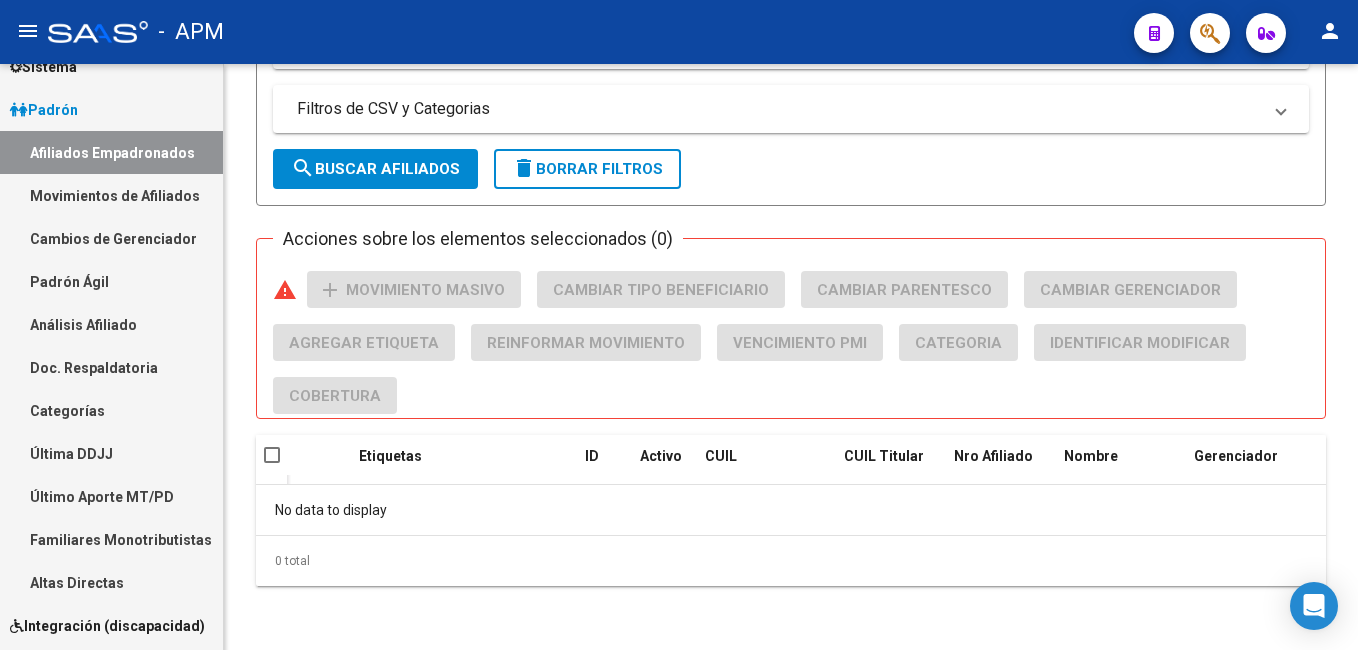 click on "Padrón Ágil" at bounding box center [111, 281] 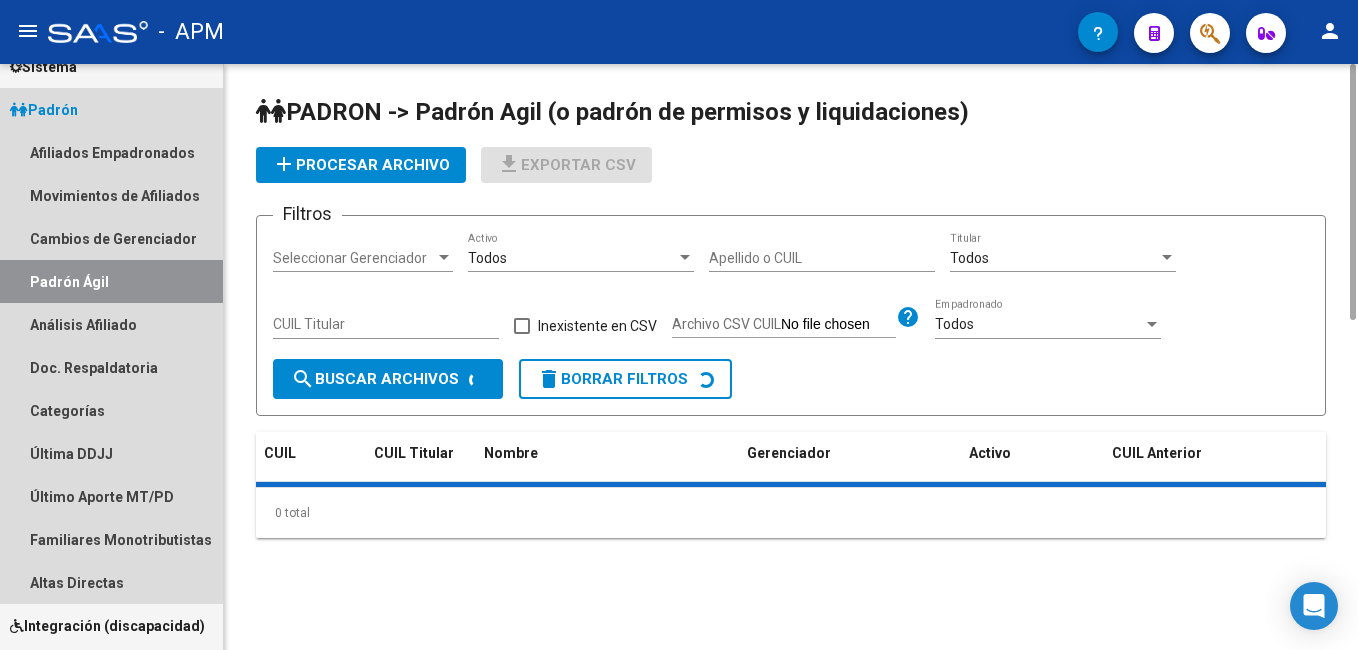 scroll, scrollTop: 0, scrollLeft: 0, axis: both 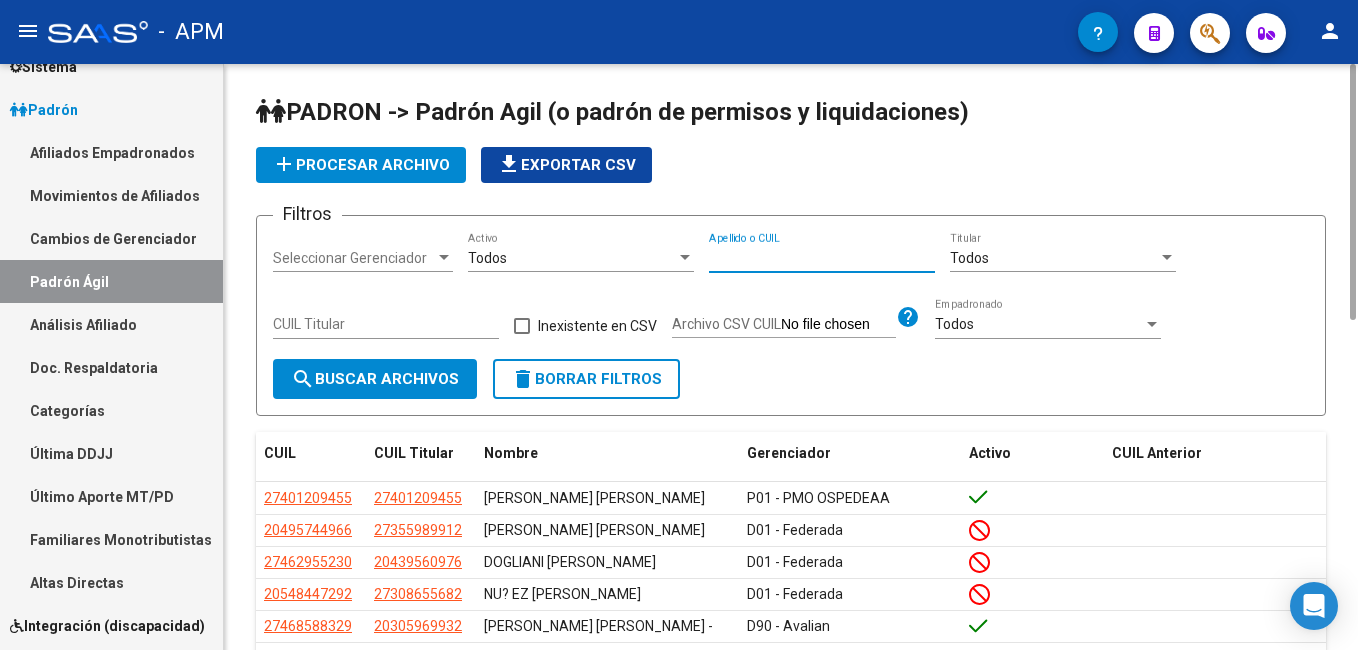 click on "Apellido o CUIL" at bounding box center (822, 258) 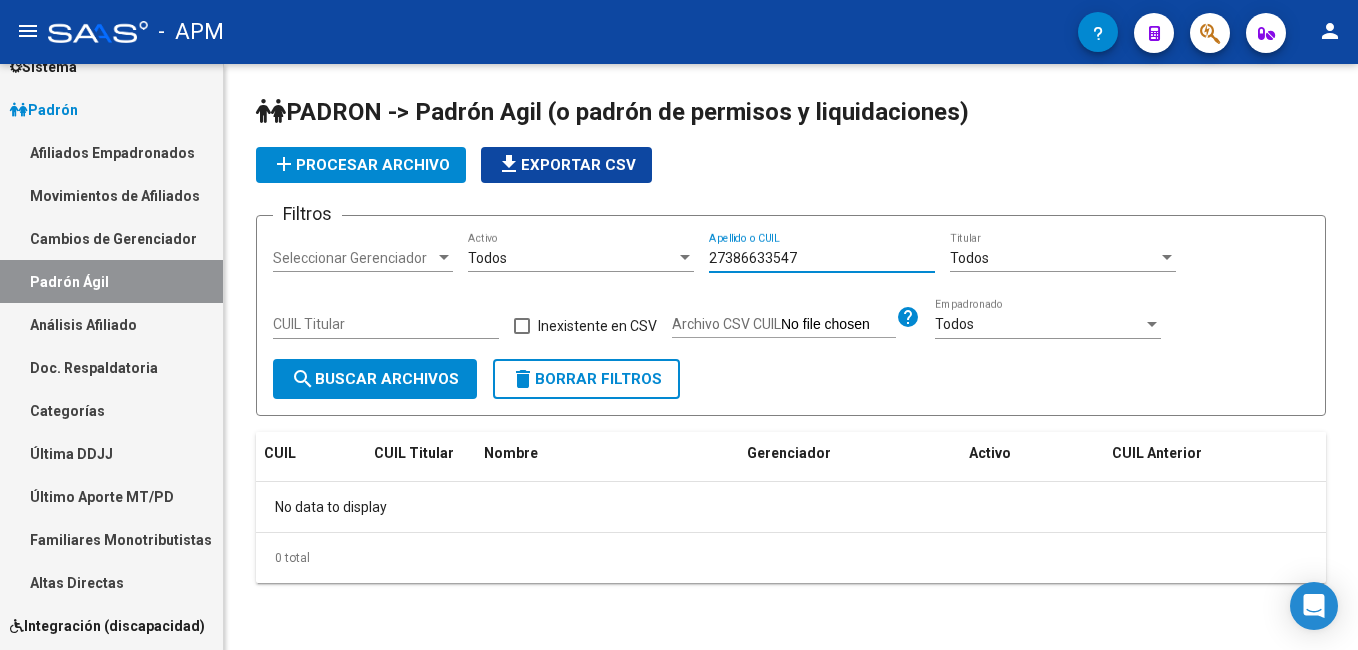 type on "27386633547" 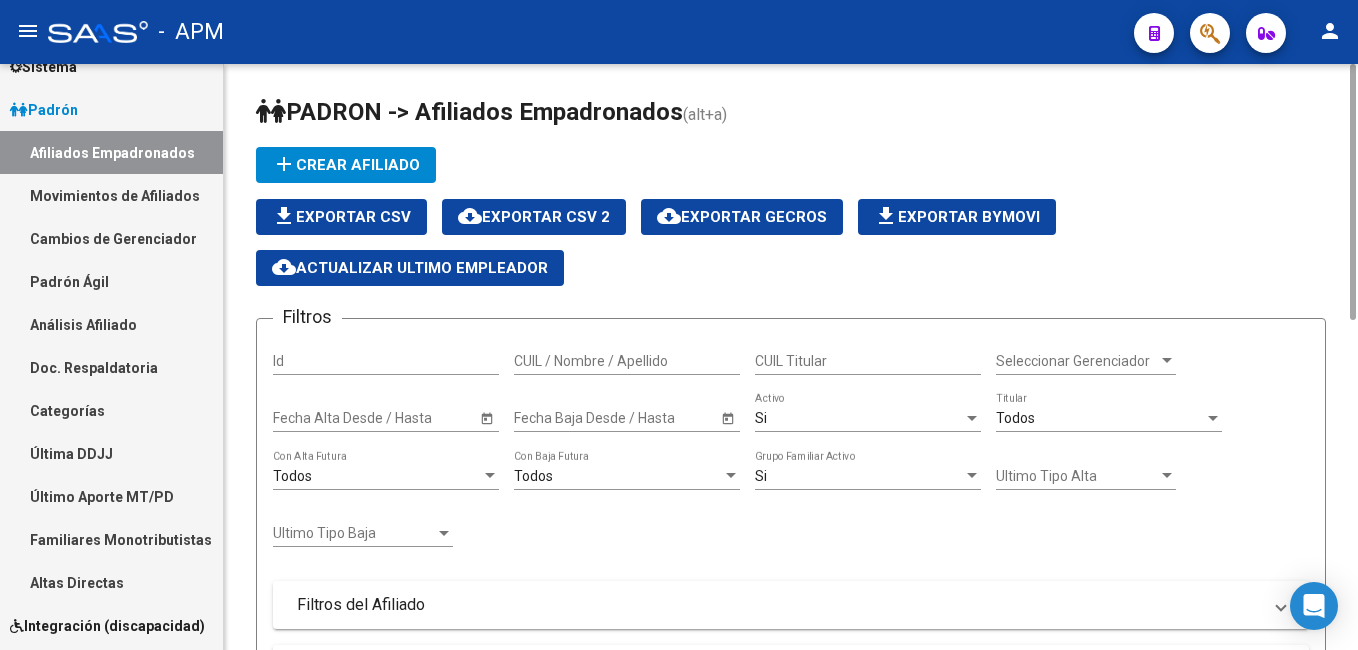 click on "CUIL / Nombre / Apellido" at bounding box center (627, 361) 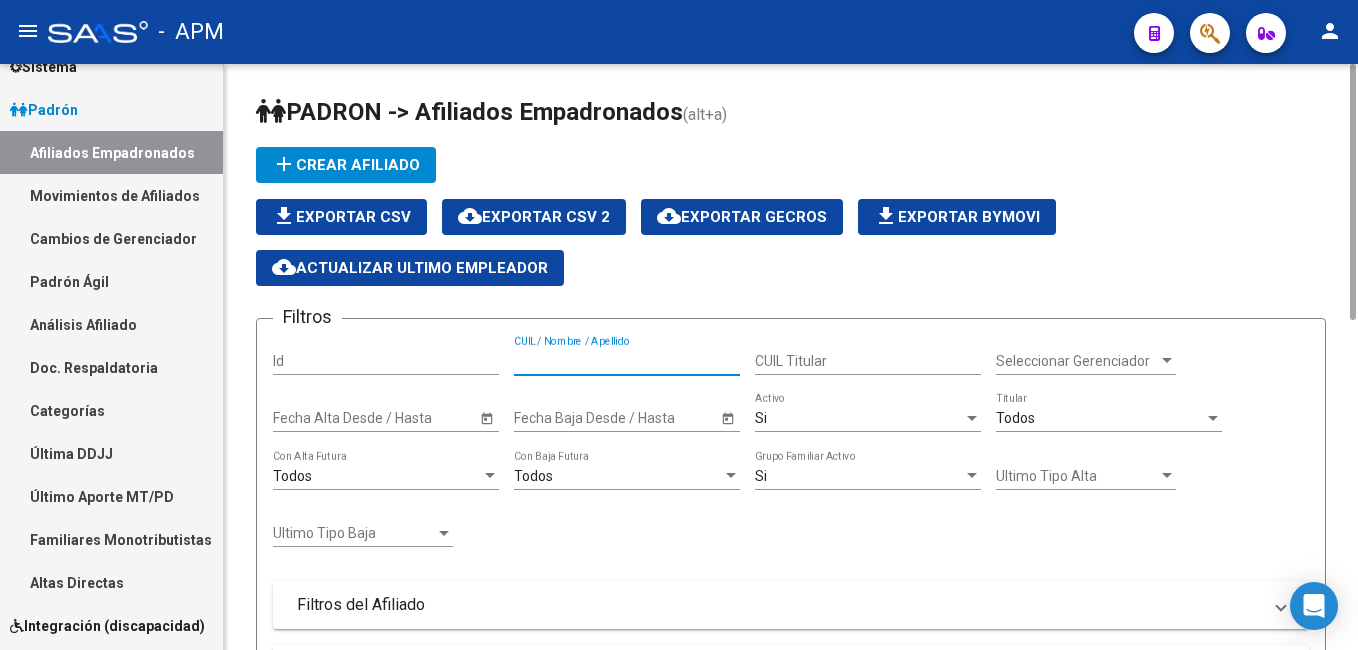 paste on "2738663354-7" 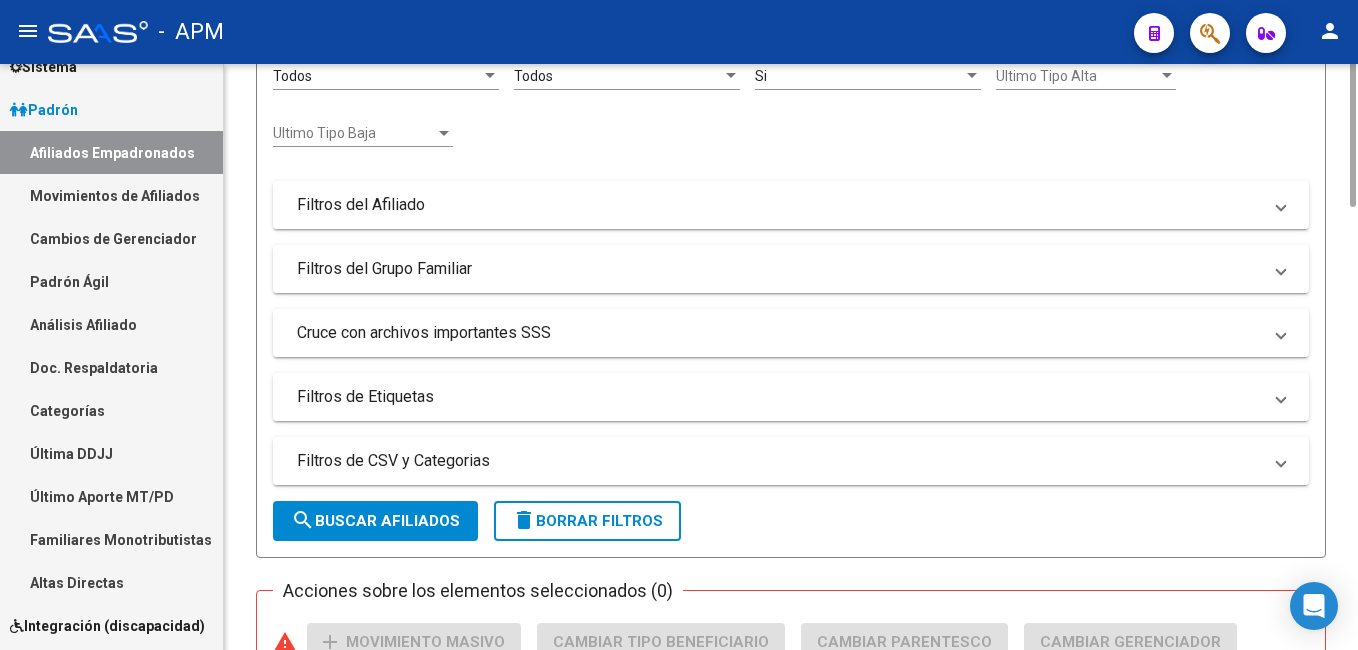scroll, scrollTop: 0, scrollLeft: 0, axis: both 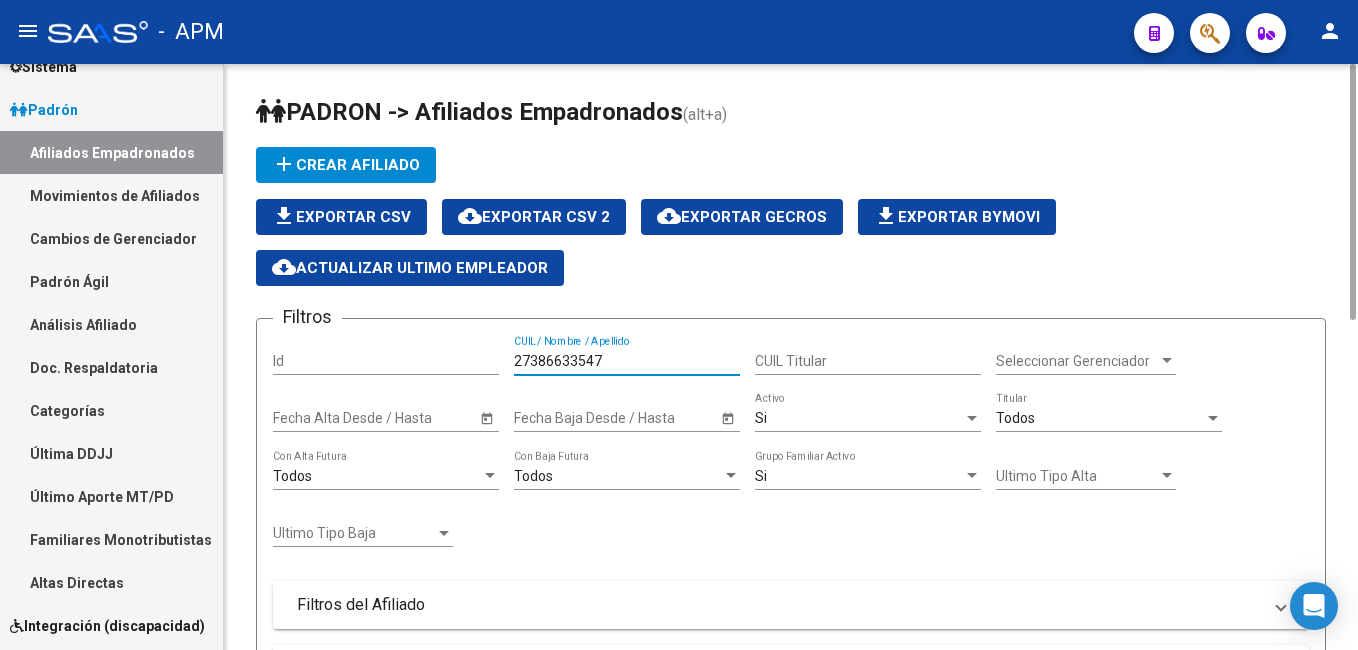 type on "27386633547" 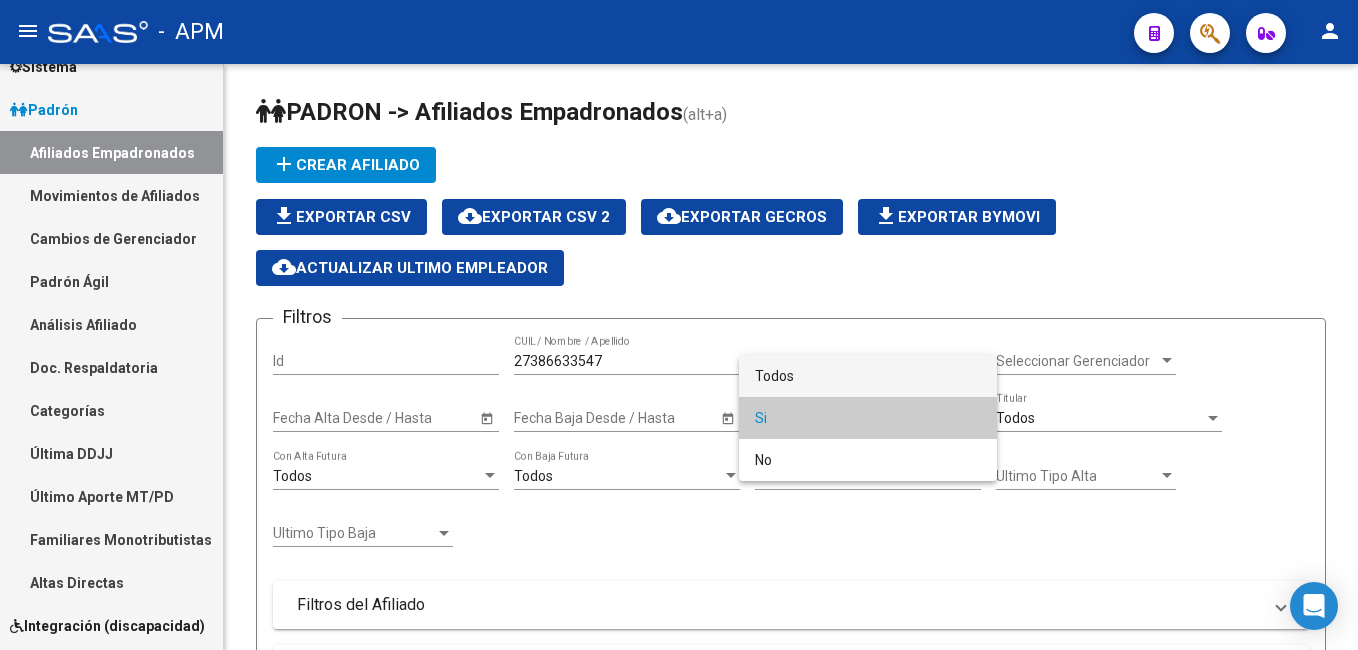 click on "Todos" at bounding box center [868, 376] 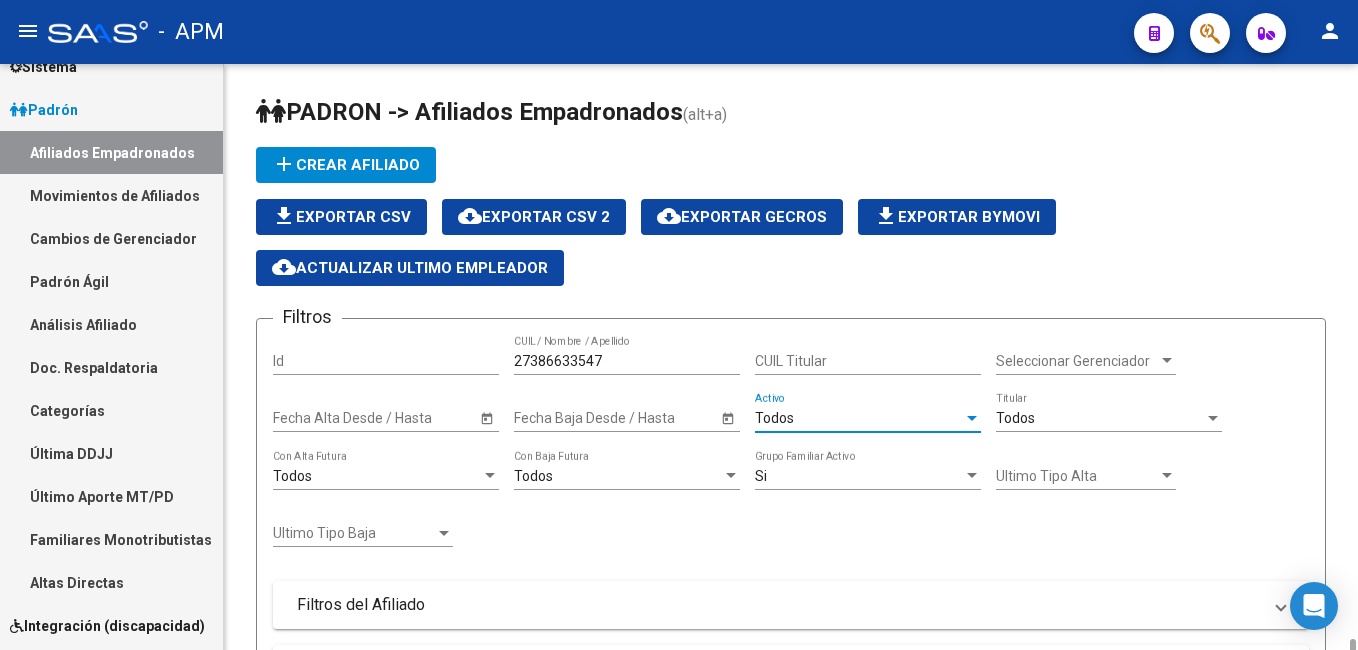 scroll, scrollTop: 600, scrollLeft: 0, axis: vertical 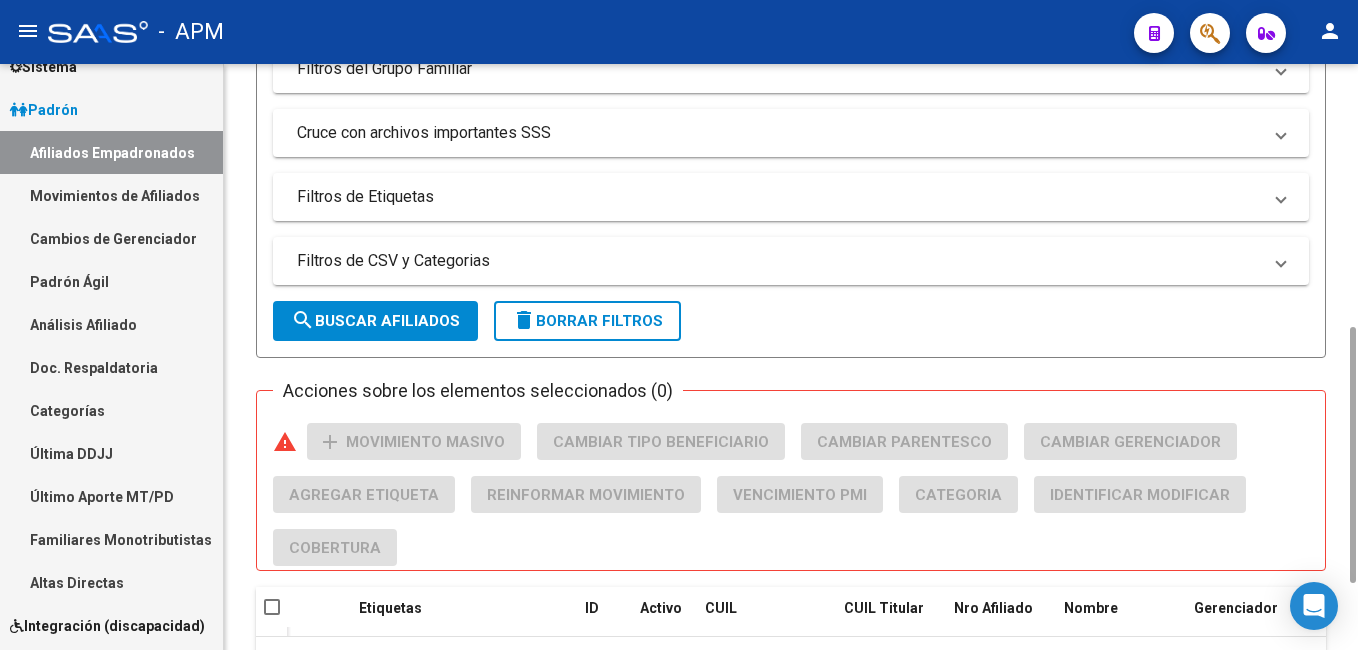 click on "search  Buscar Afiliados" 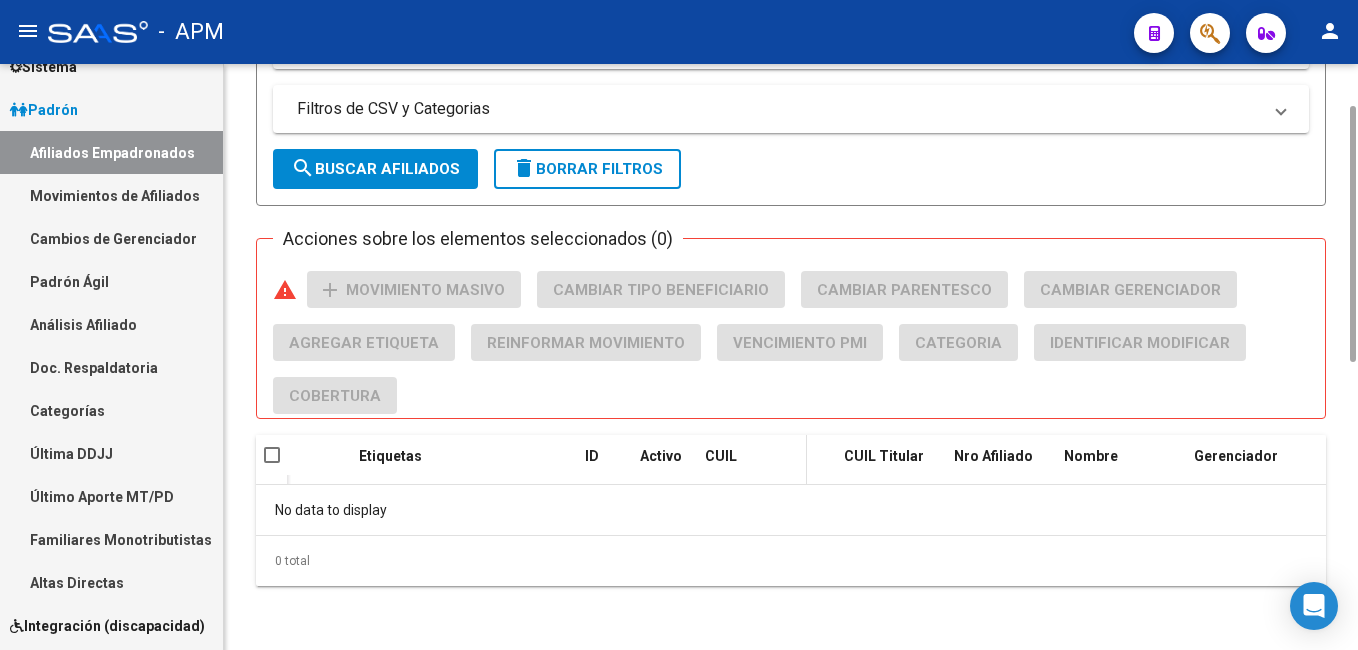 scroll, scrollTop: 552, scrollLeft: 0, axis: vertical 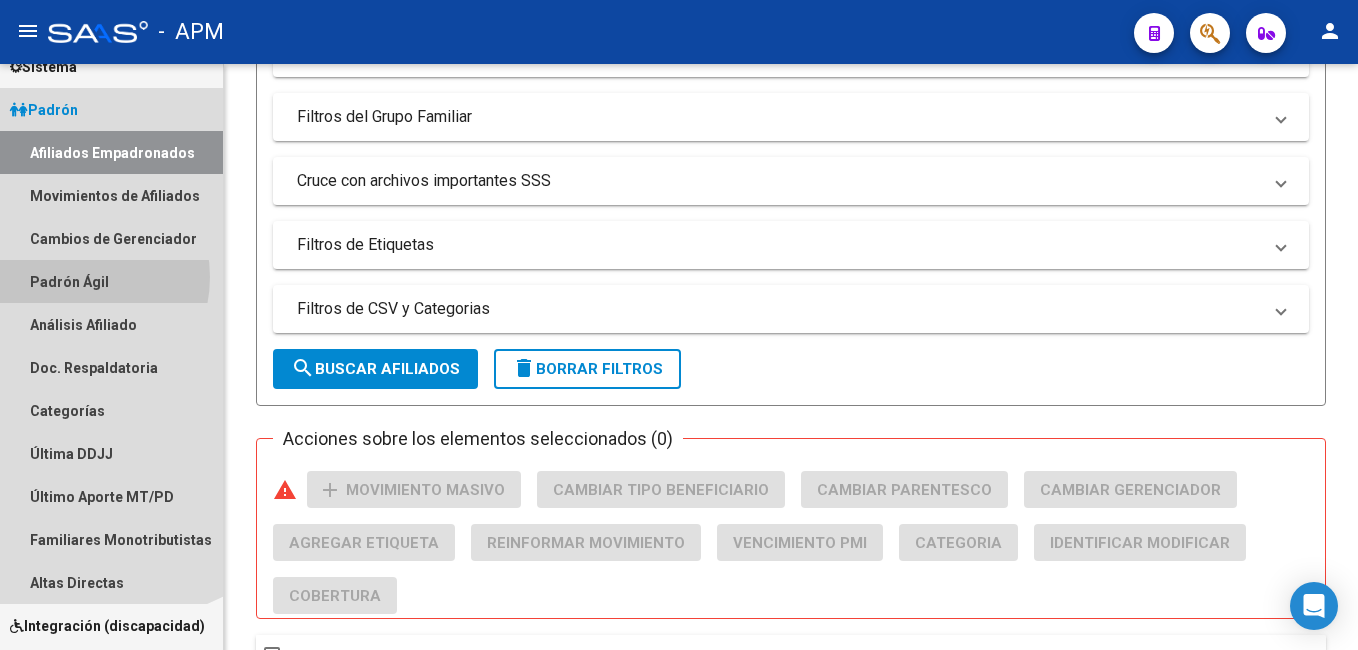 click on "Padrón Ágil" at bounding box center [111, 281] 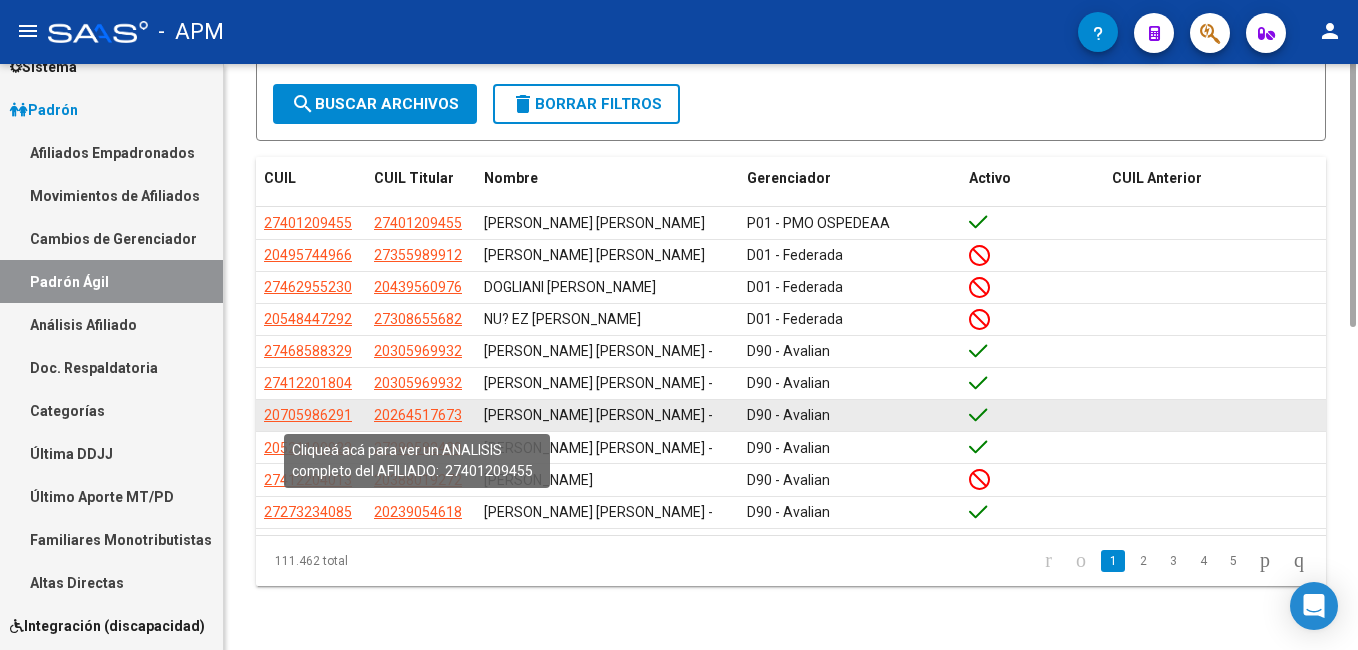 scroll, scrollTop: 87, scrollLeft: 0, axis: vertical 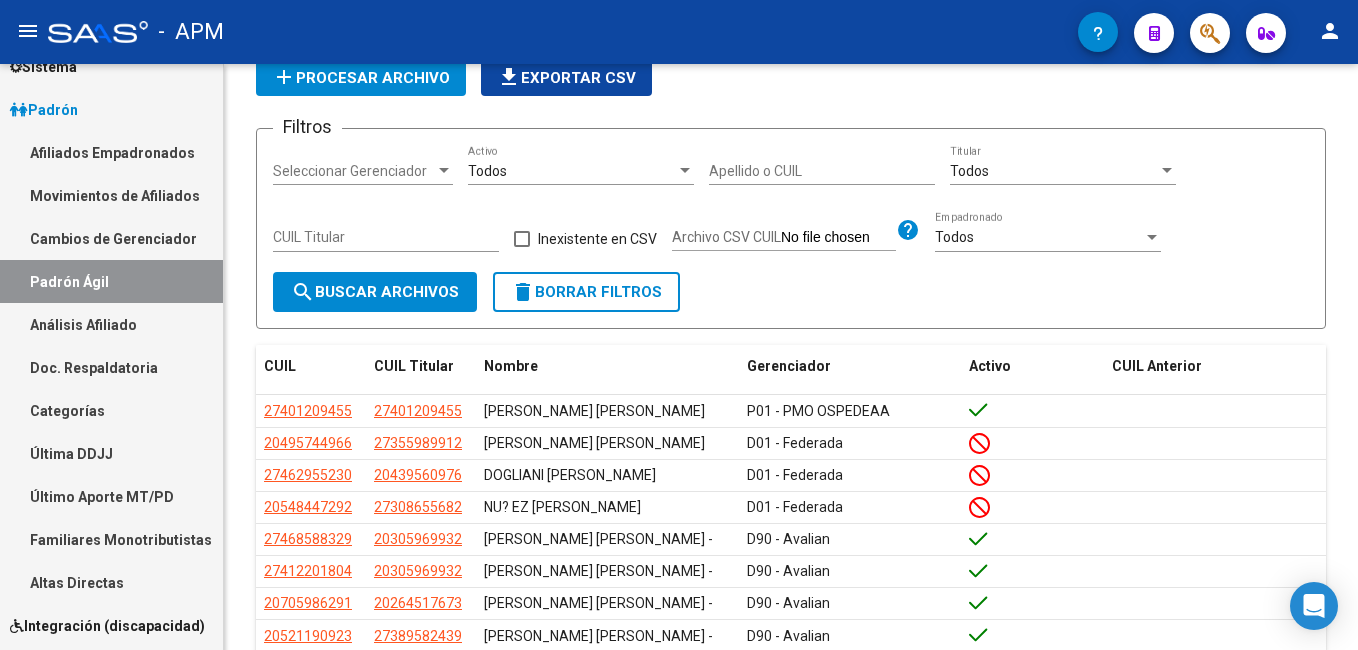 click on "Afiliados Empadronados" at bounding box center (111, 152) 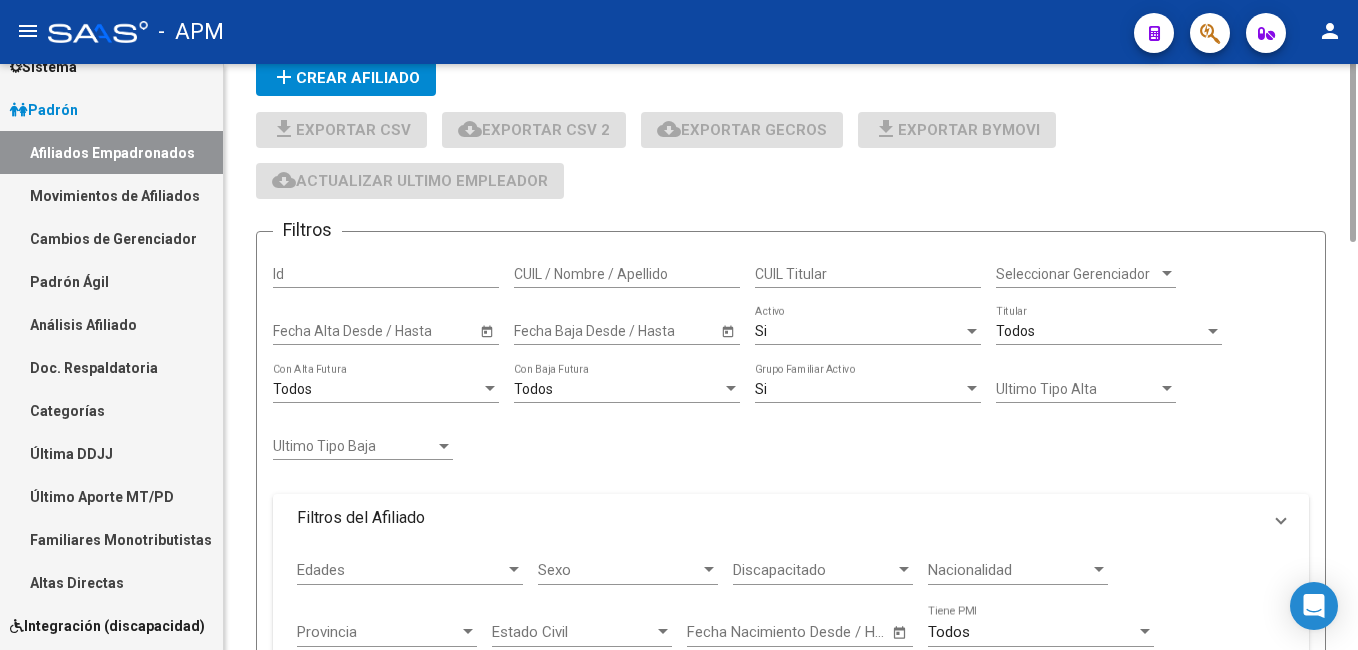 scroll, scrollTop: 0, scrollLeft: 0, axis: both 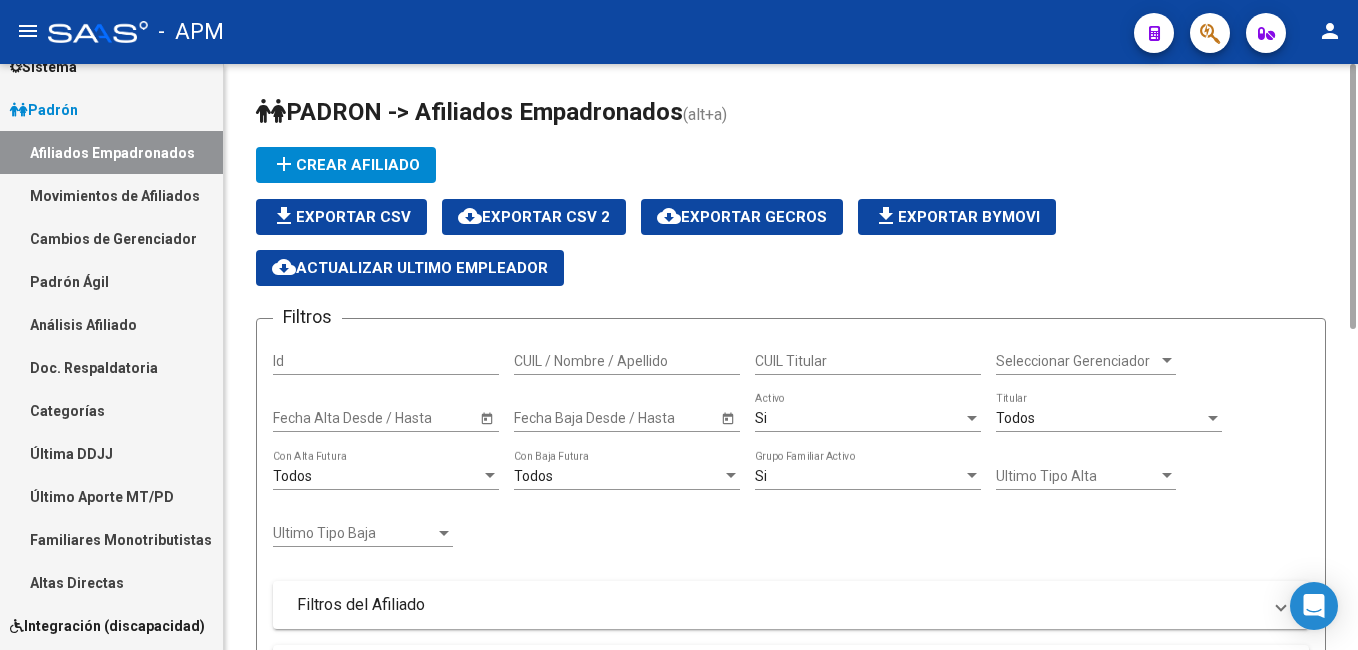 click on "add  Crear Afiliado" 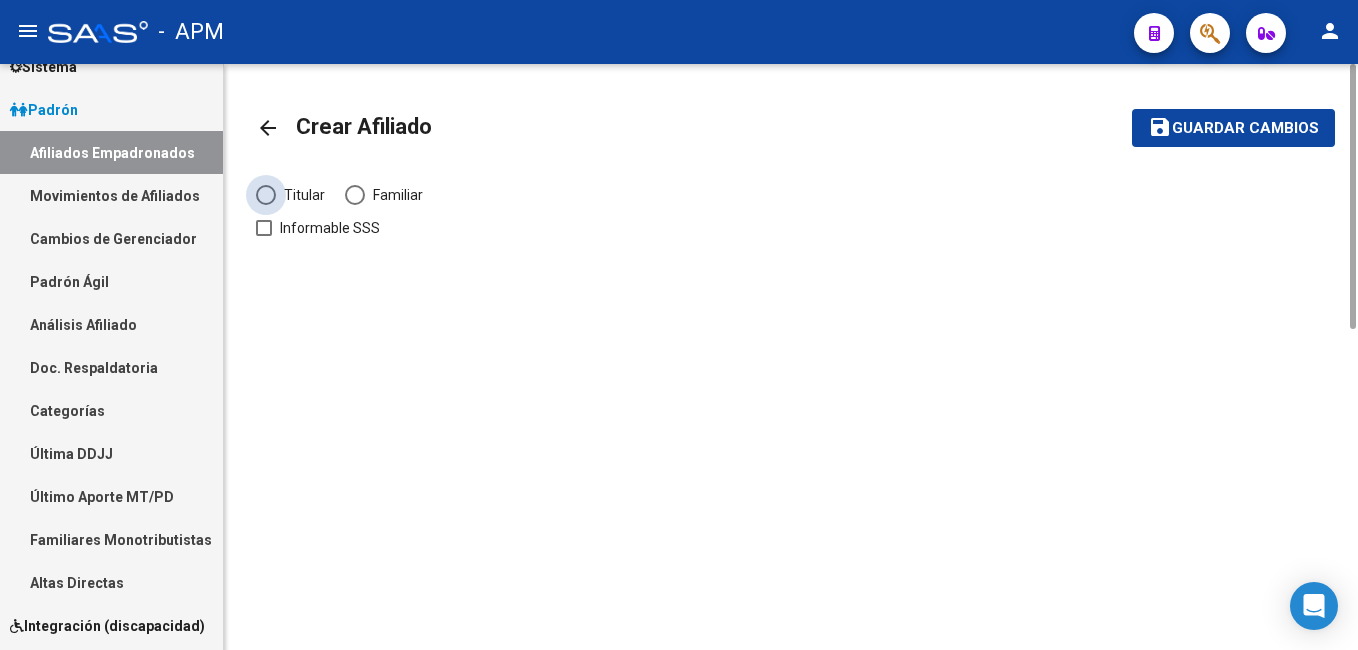 click at bounding box center (266, 195) 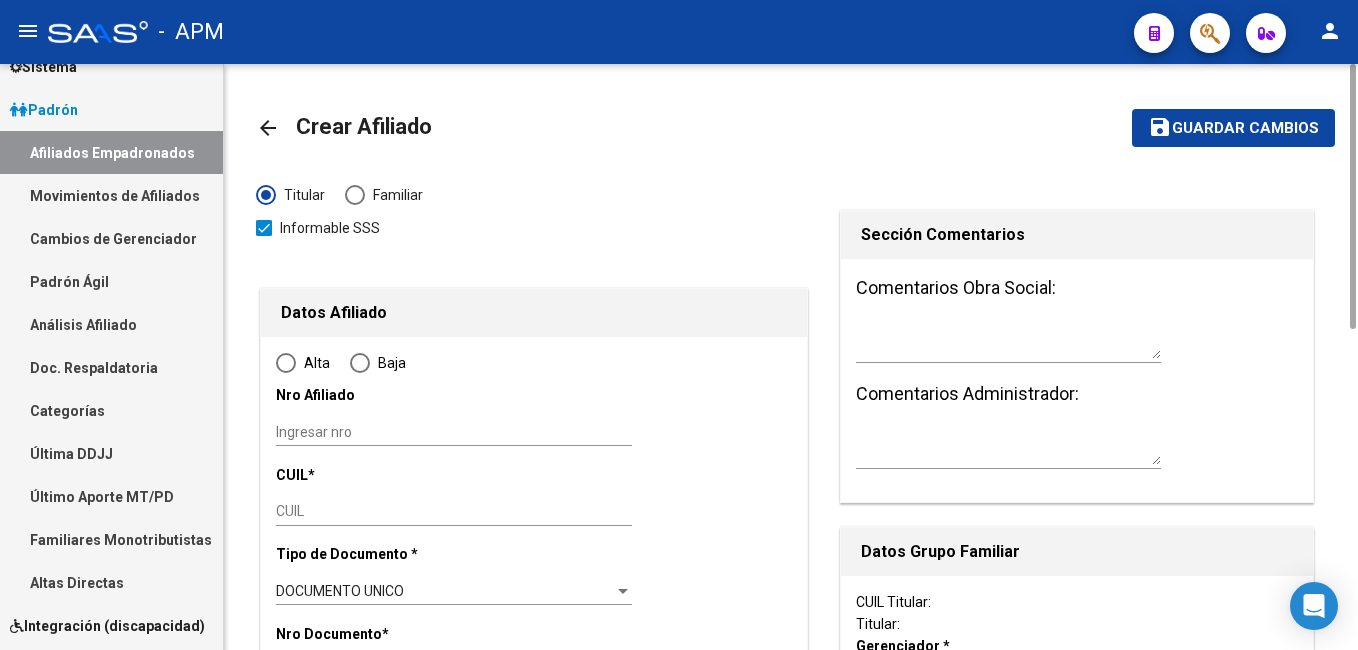 radio on "true" 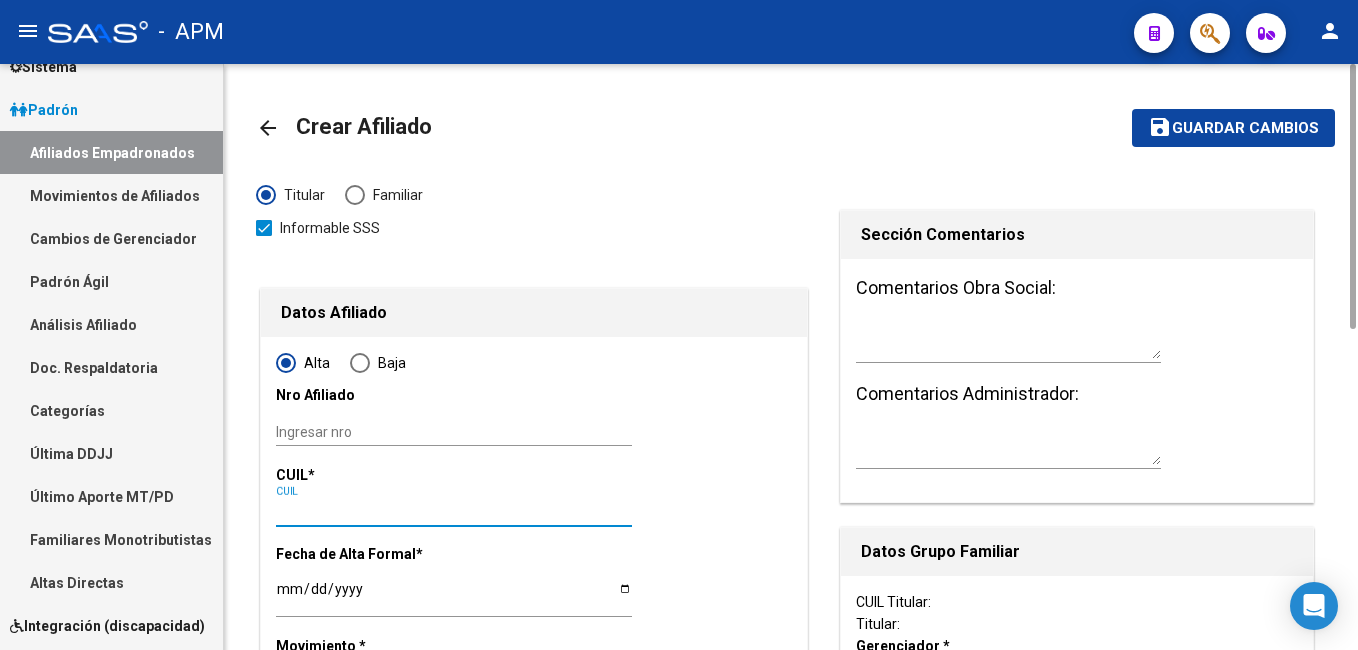 click on "CUIL" at bounding box center (454, 511) 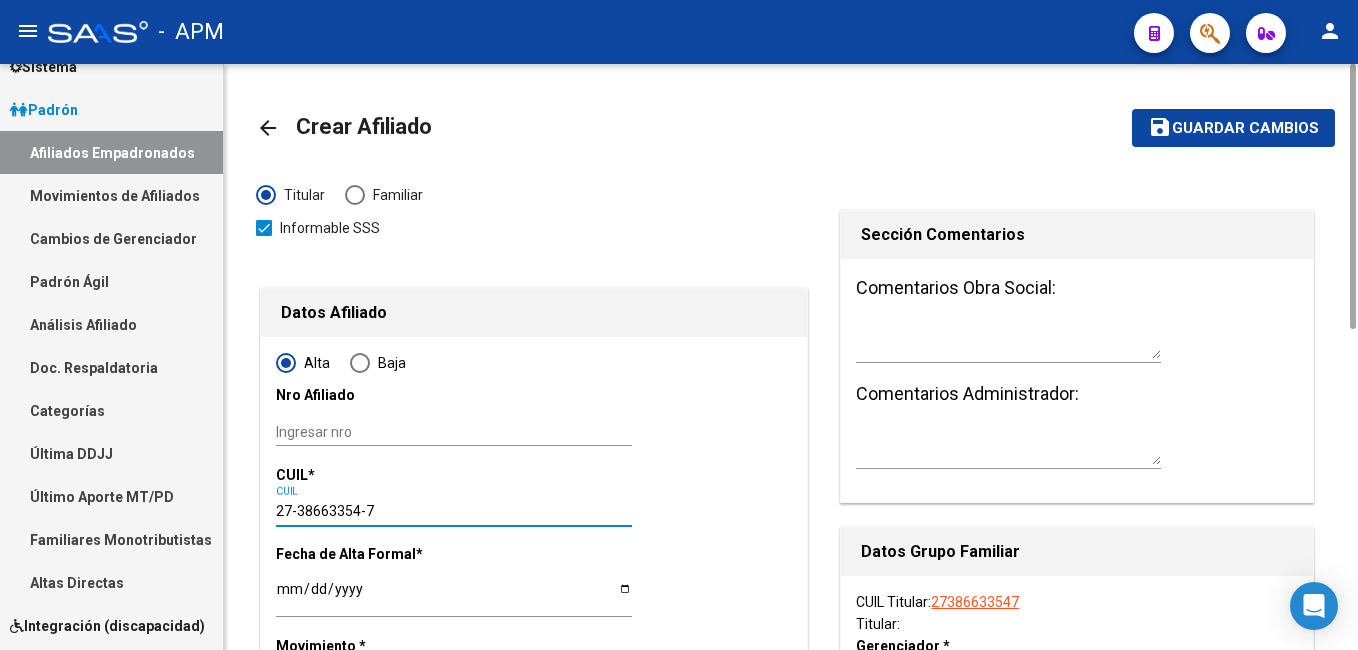 type on "27-38663354-7" 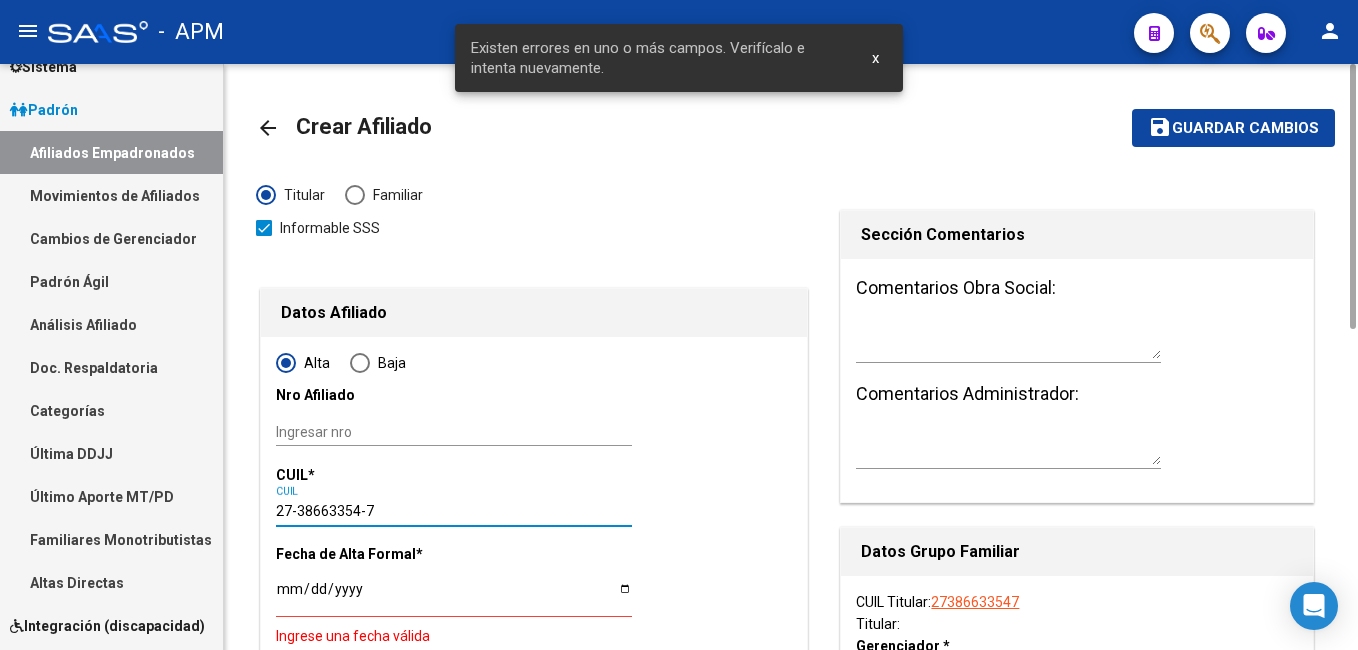 type on "38663354" 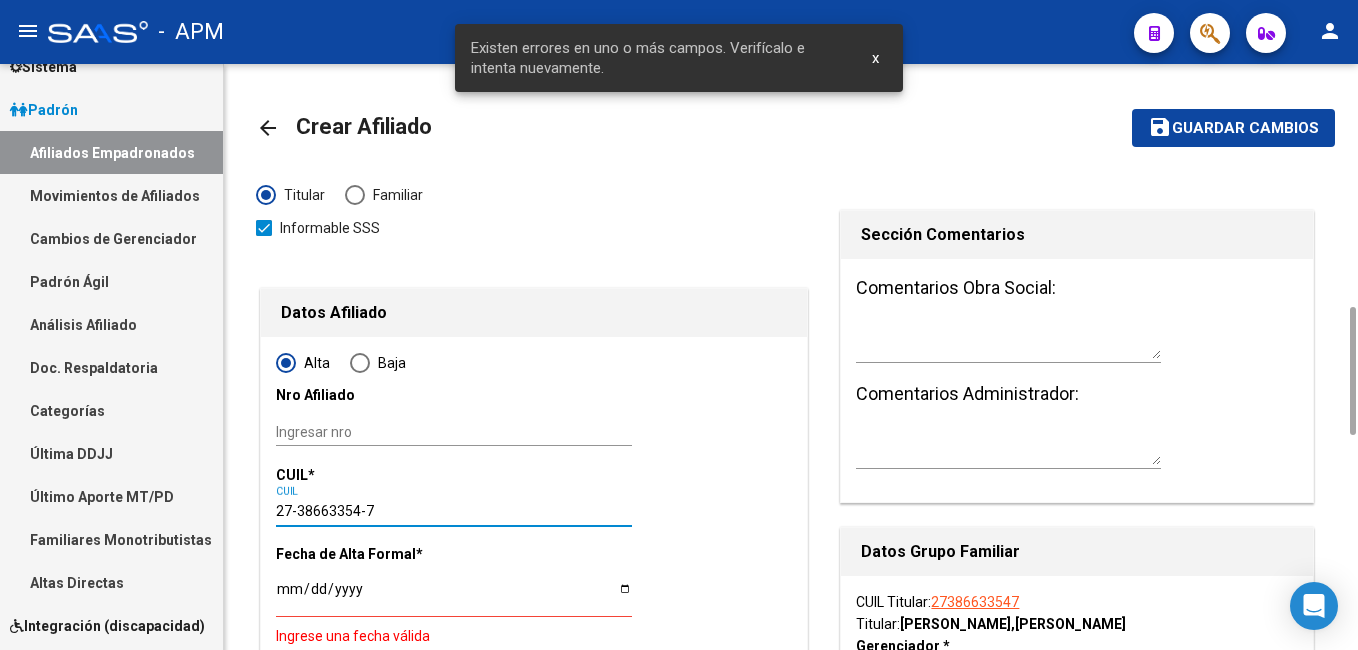 scroll, scrollTop: 400, scrollLeft: 0, axis: vertical 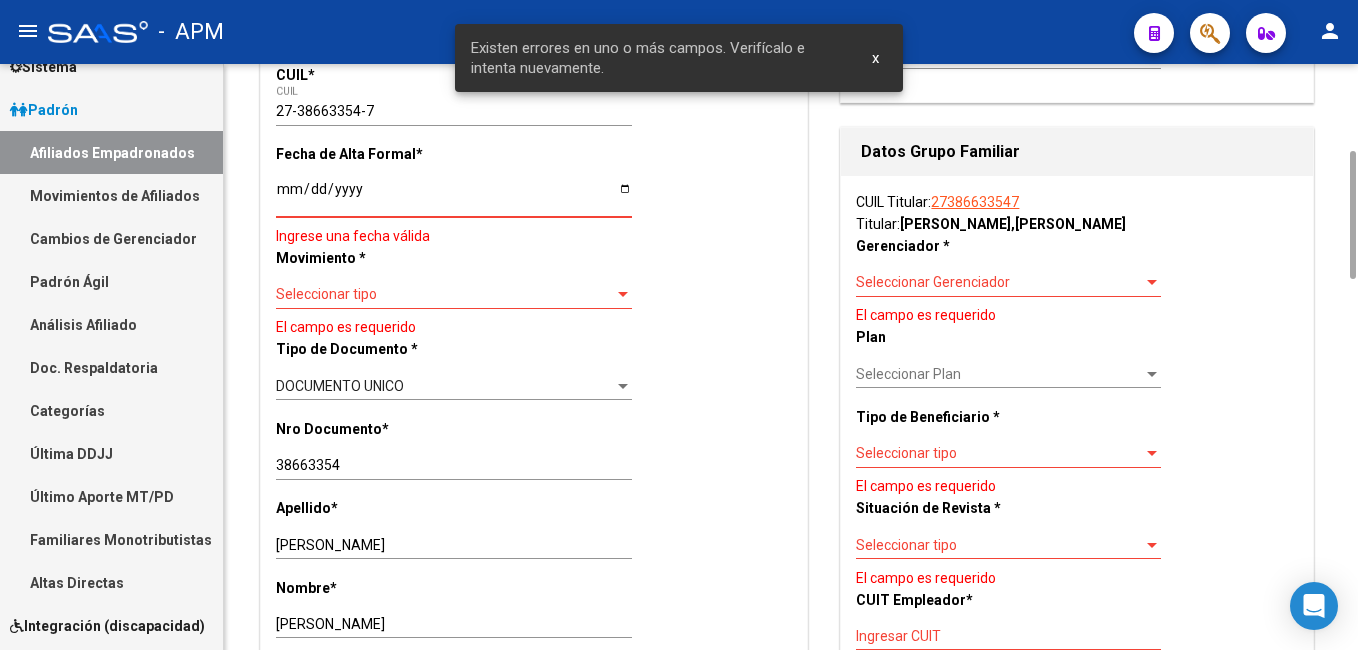 click on "Ingresar fecha" at bounding box center (454, 196) 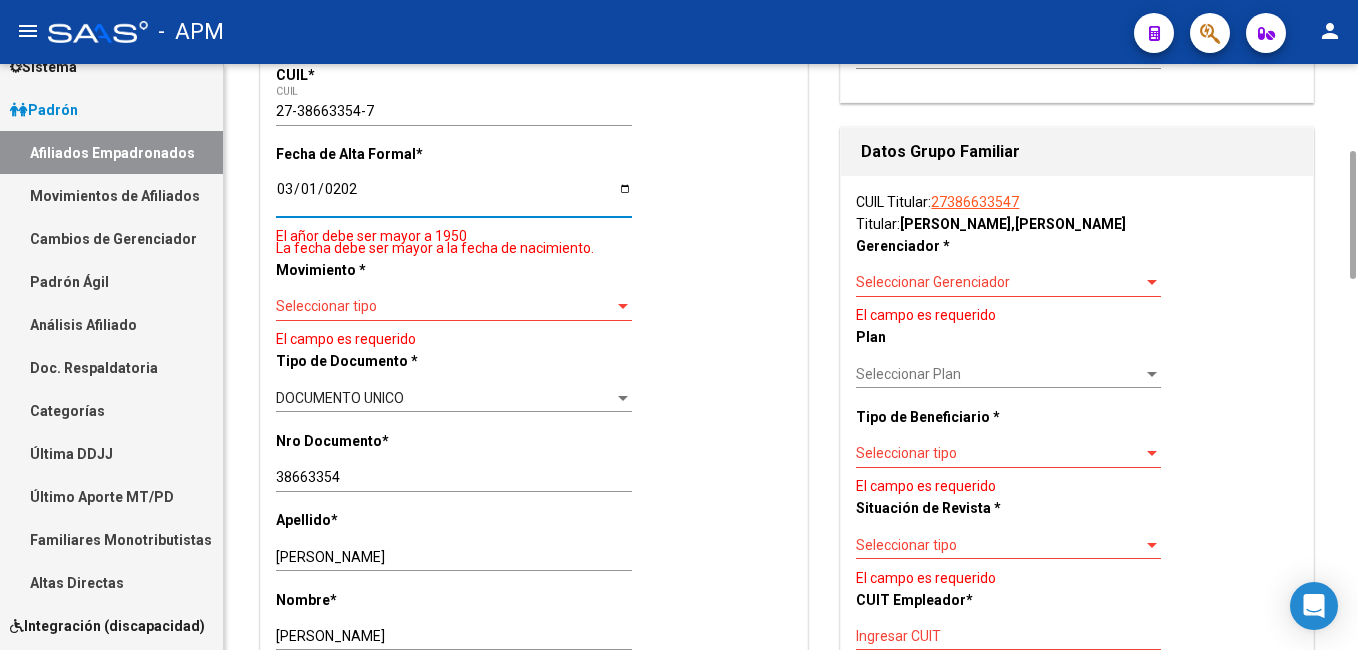 type on "[DATE]" 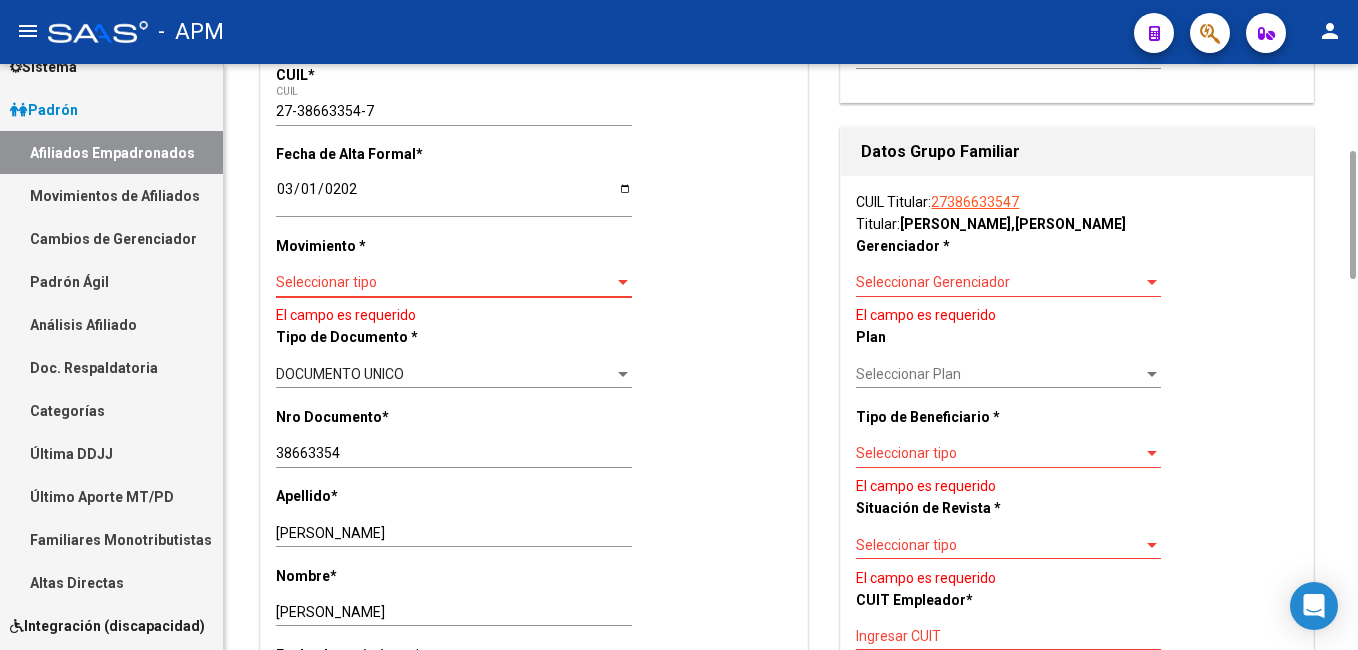 click on "Seleccionar tipo" at bounding box center (445, 282) 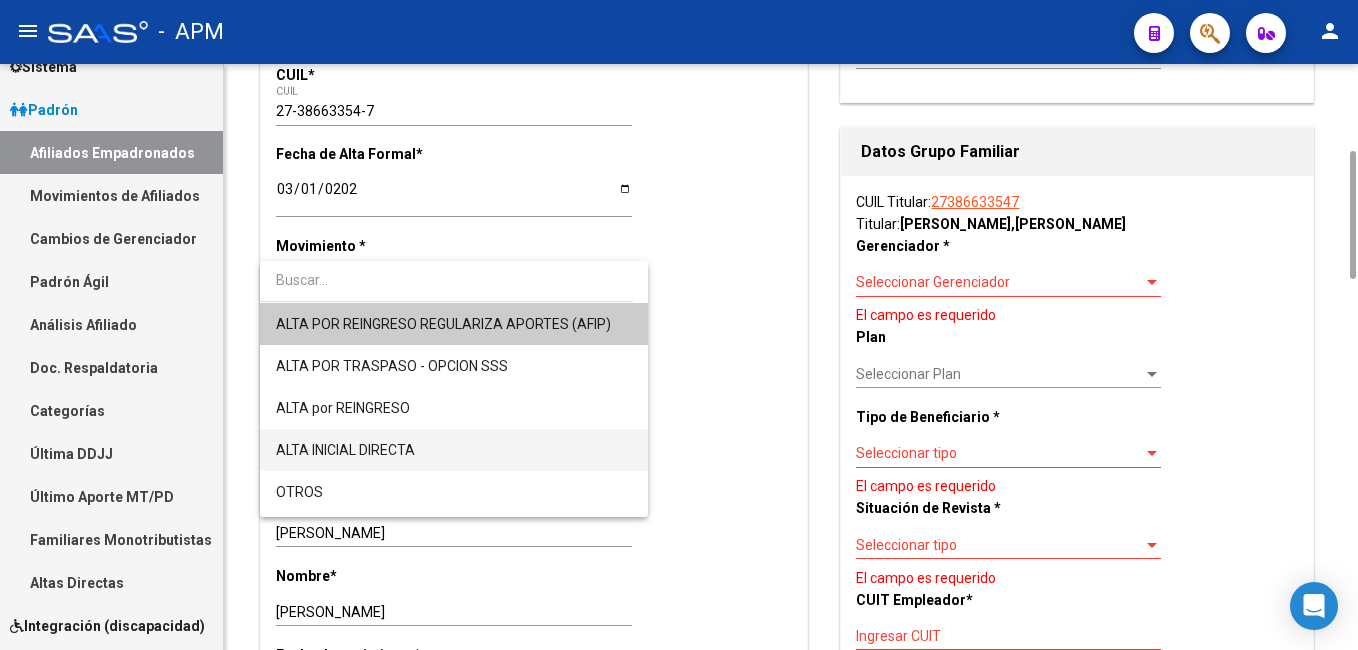 click on "ALTA INICIAL DIRECTA" at bounding box center [454, 450] 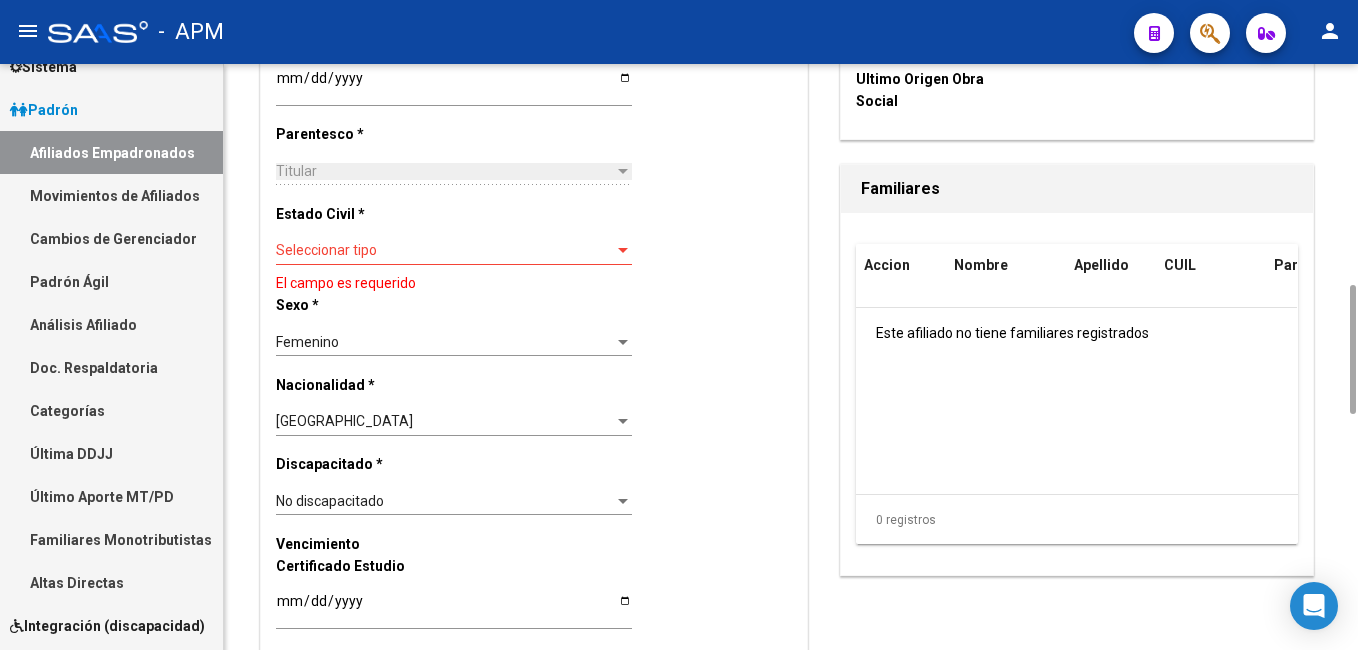 scroll, scrollTop: 1200, scrollLeft: 0, axis: vertical 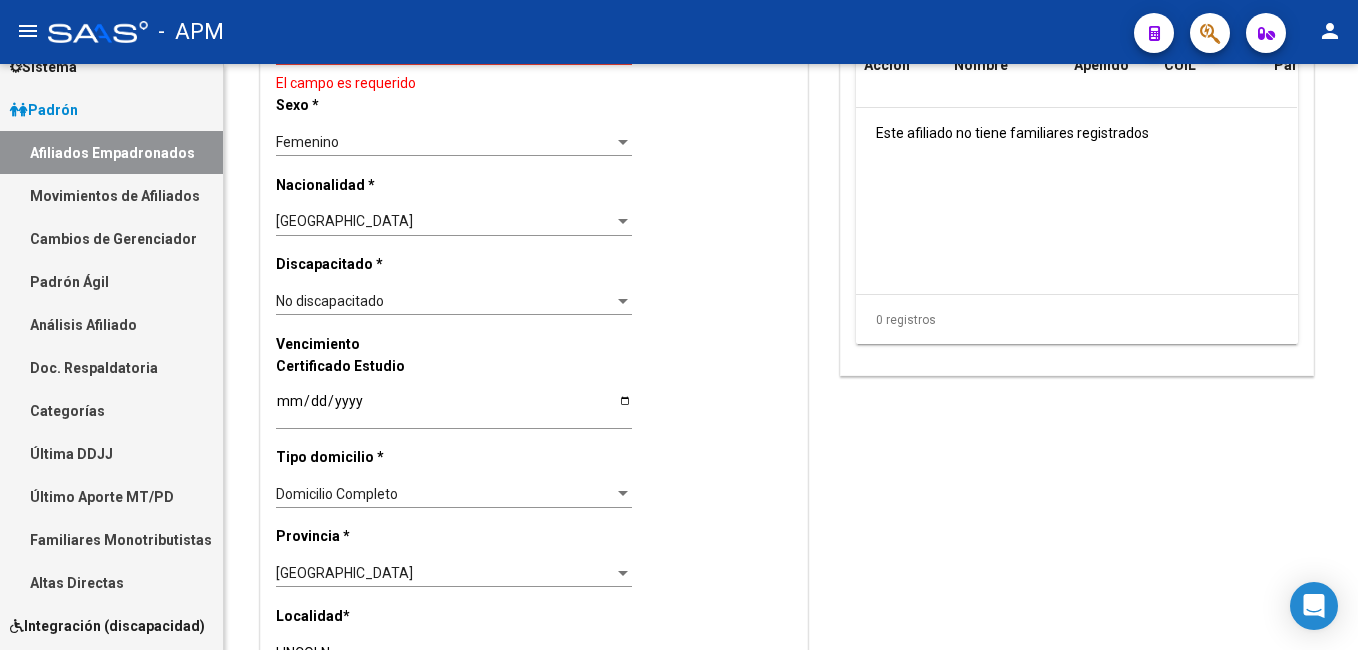 click on "Afiliados Empadronados" at bounding box center [111, 152] 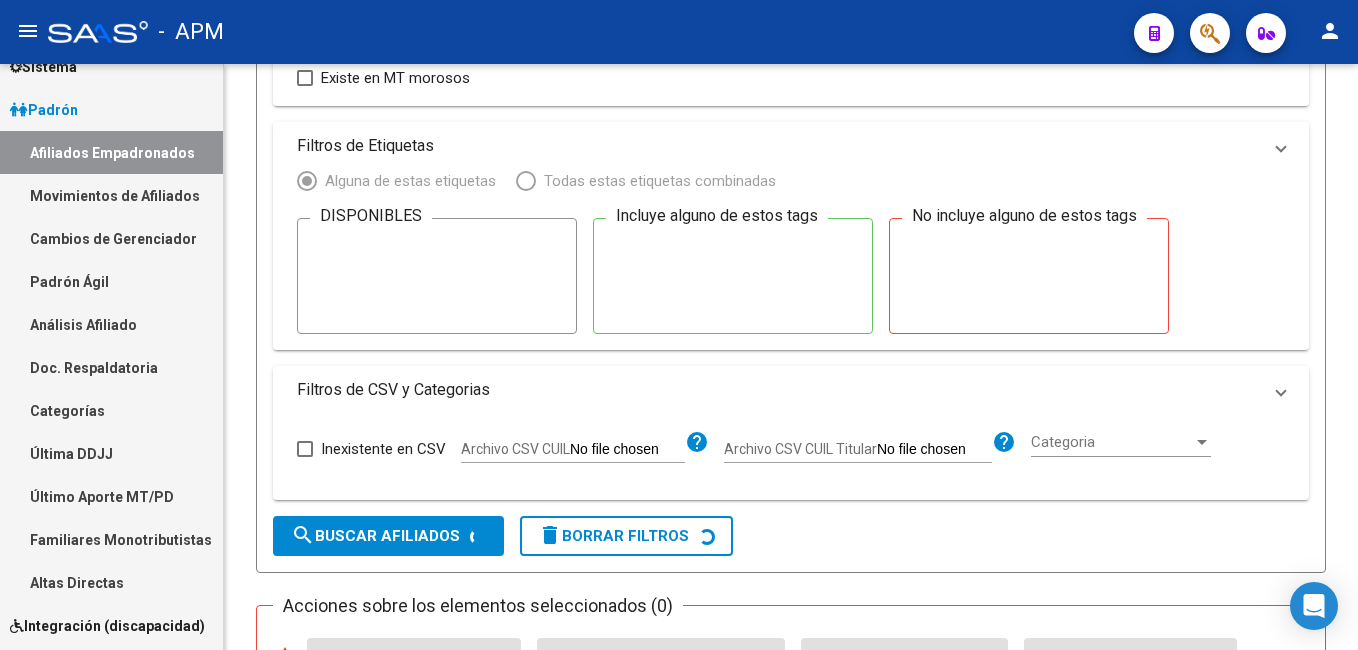 scroll, scrollTop: 0, scrollLeft: 0, axis: both 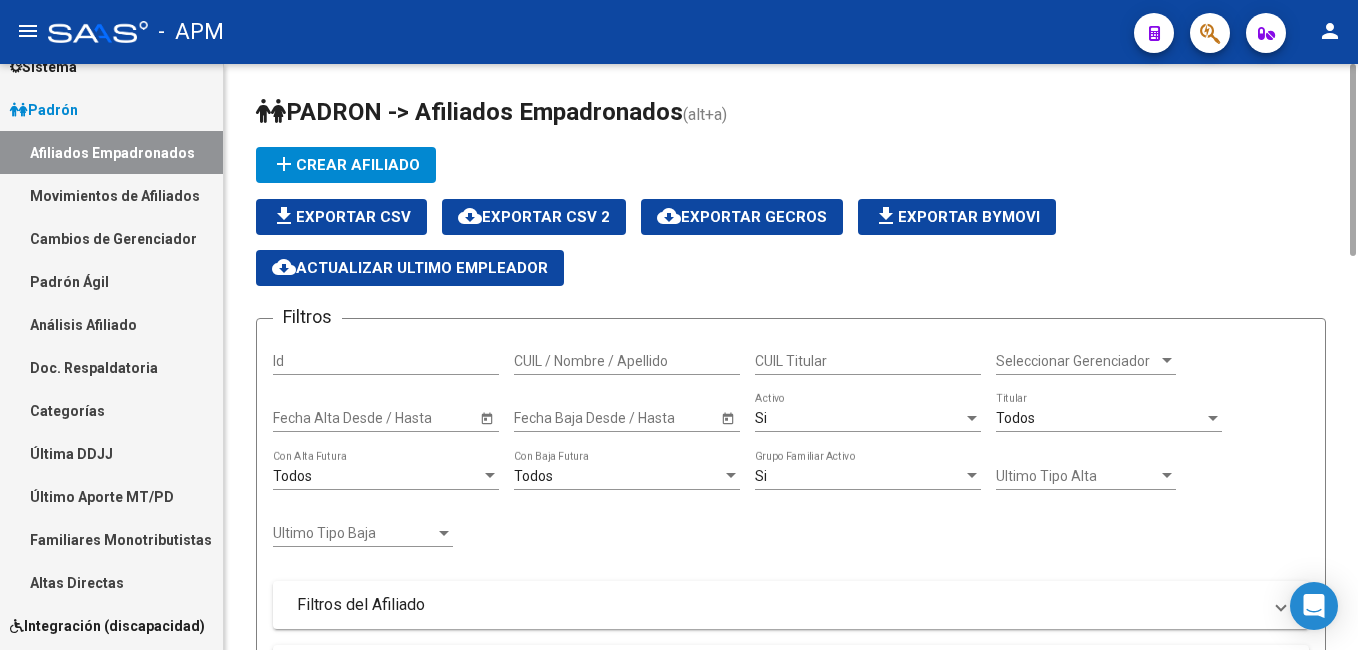 click on "CUIL / Nombre / Apellido" at bounding box center (627, 361) 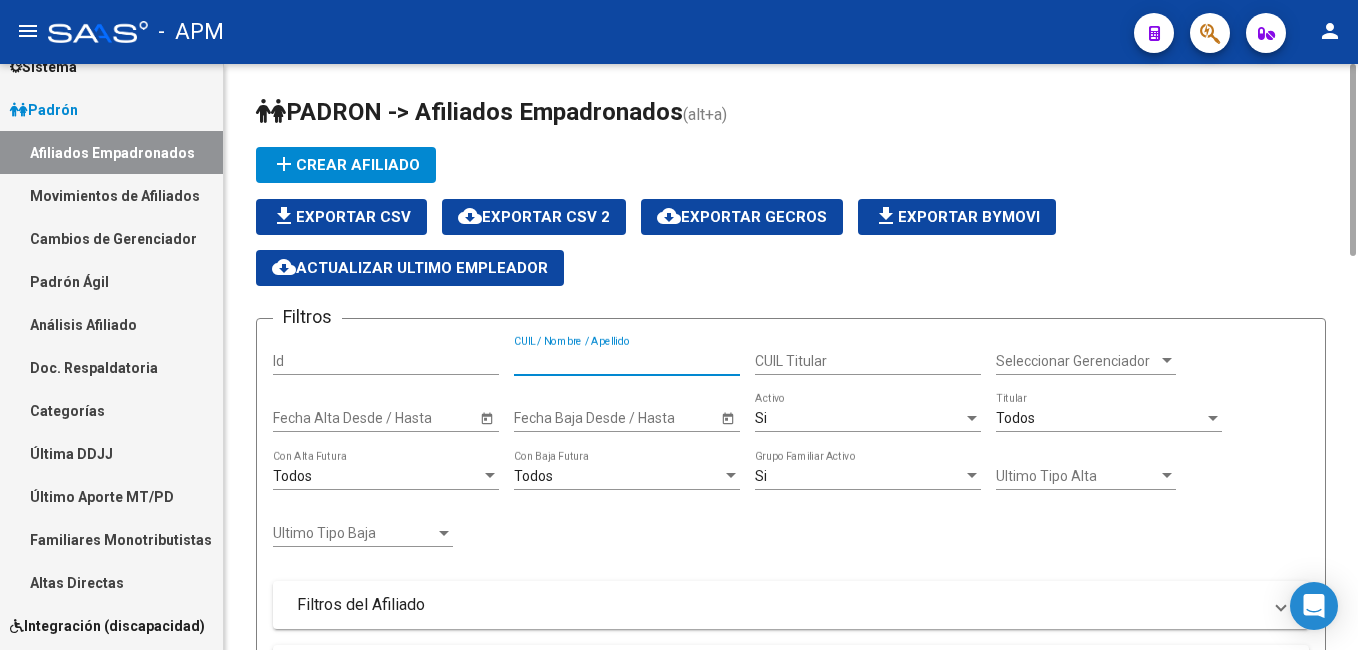 click on "CUIL Titular" at bounding box center (868, 361) 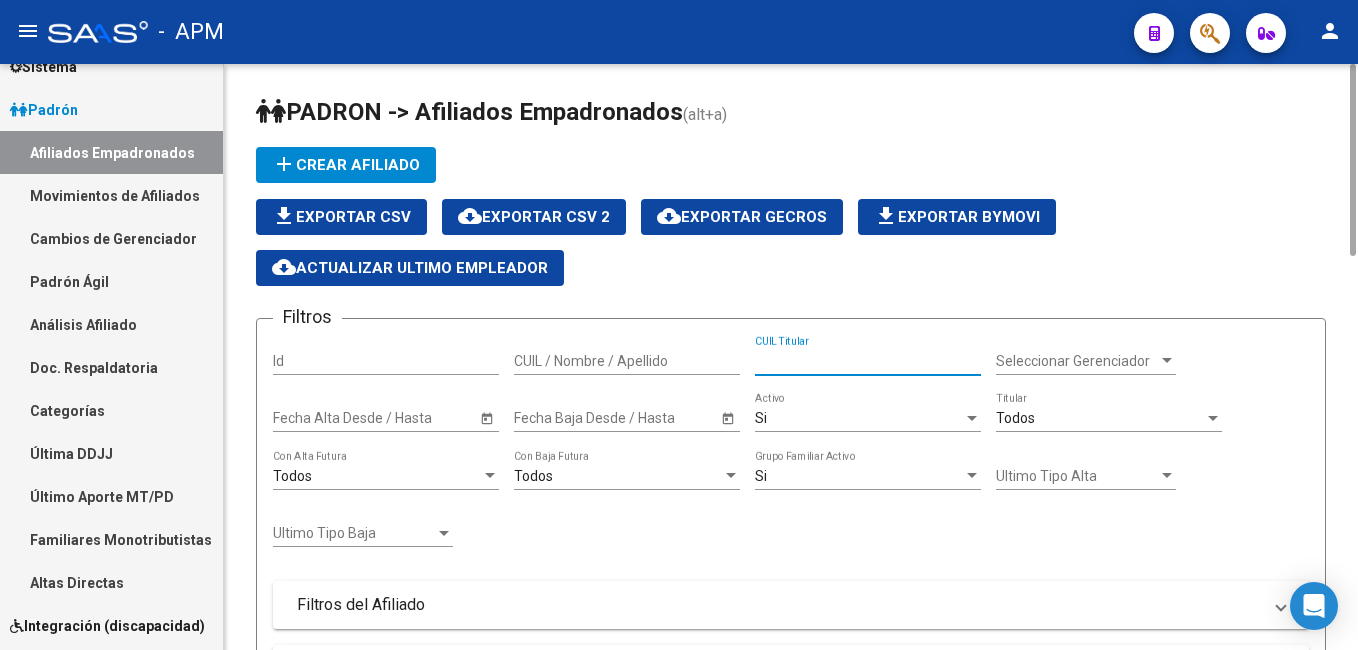 paste on "27-38663354-7" 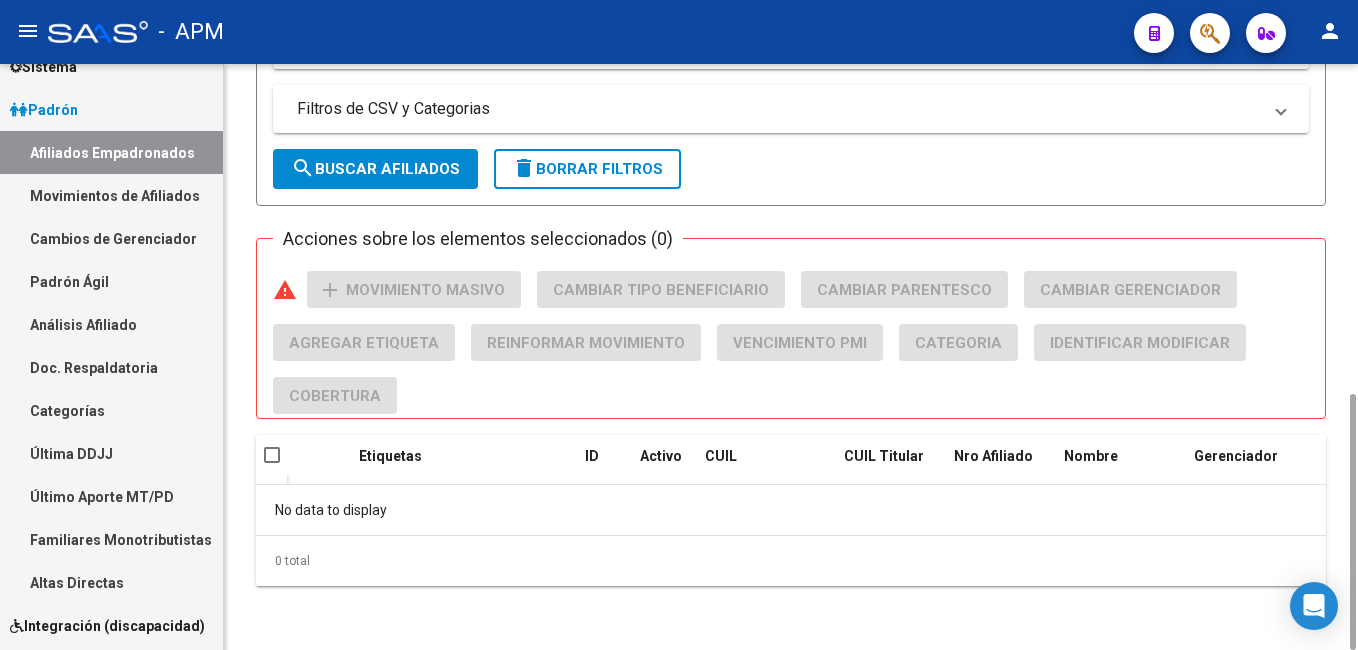 scroll, scrollTop: 152, scrollLeft: 0, axis: vertical 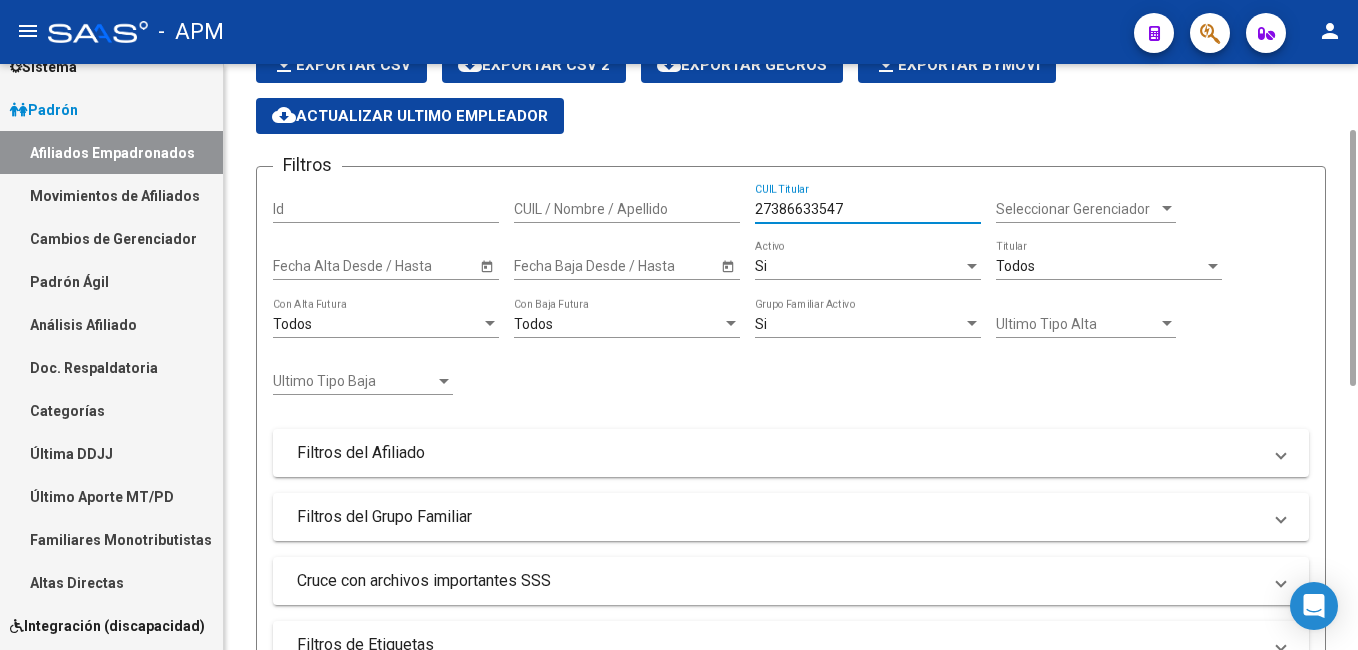 type on "27386633547" 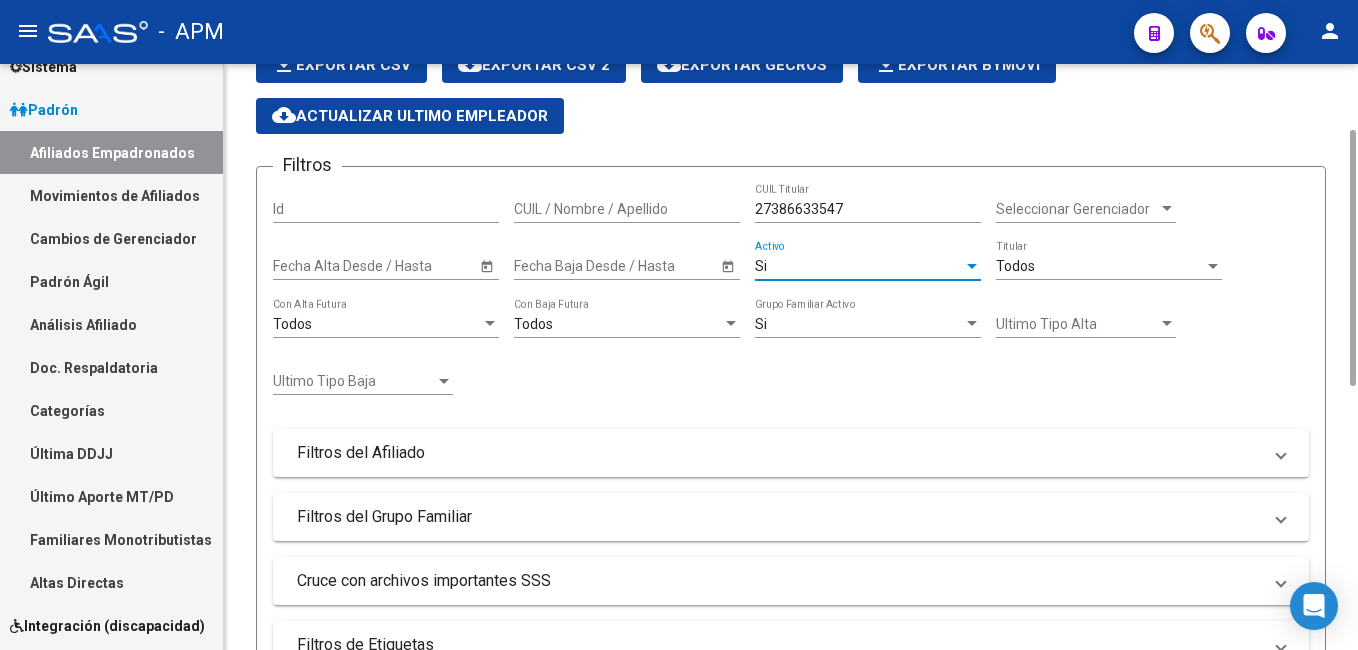 click on "Si" at bounding box center [859, 266] 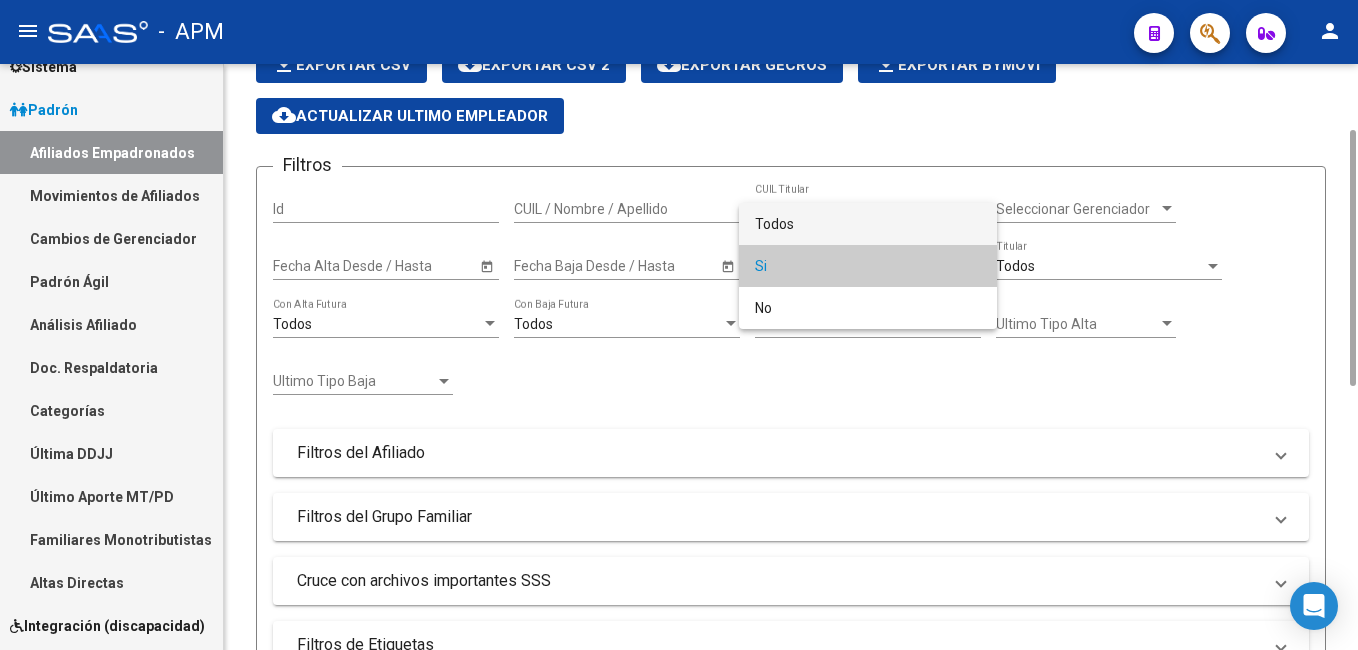 click on "Todos" at bounding box center [868, 224] 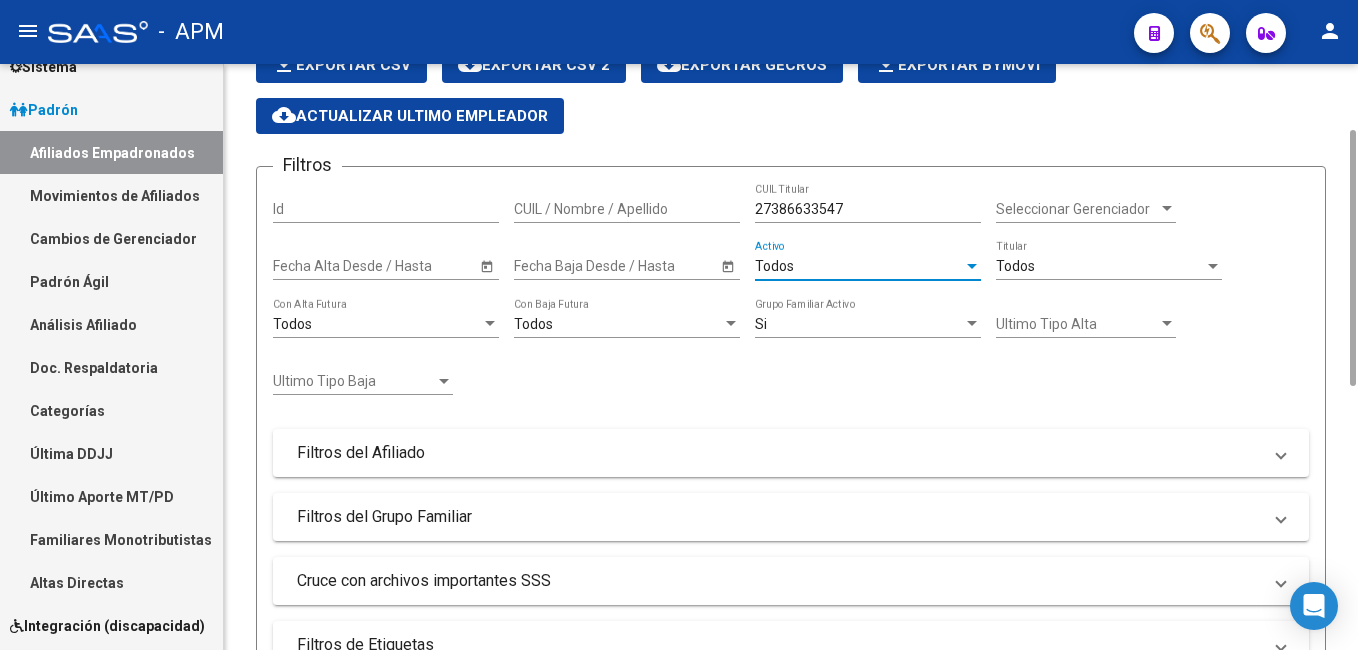 scroll, scrollTop: 552, scrollLeft: 0, axis: vertical 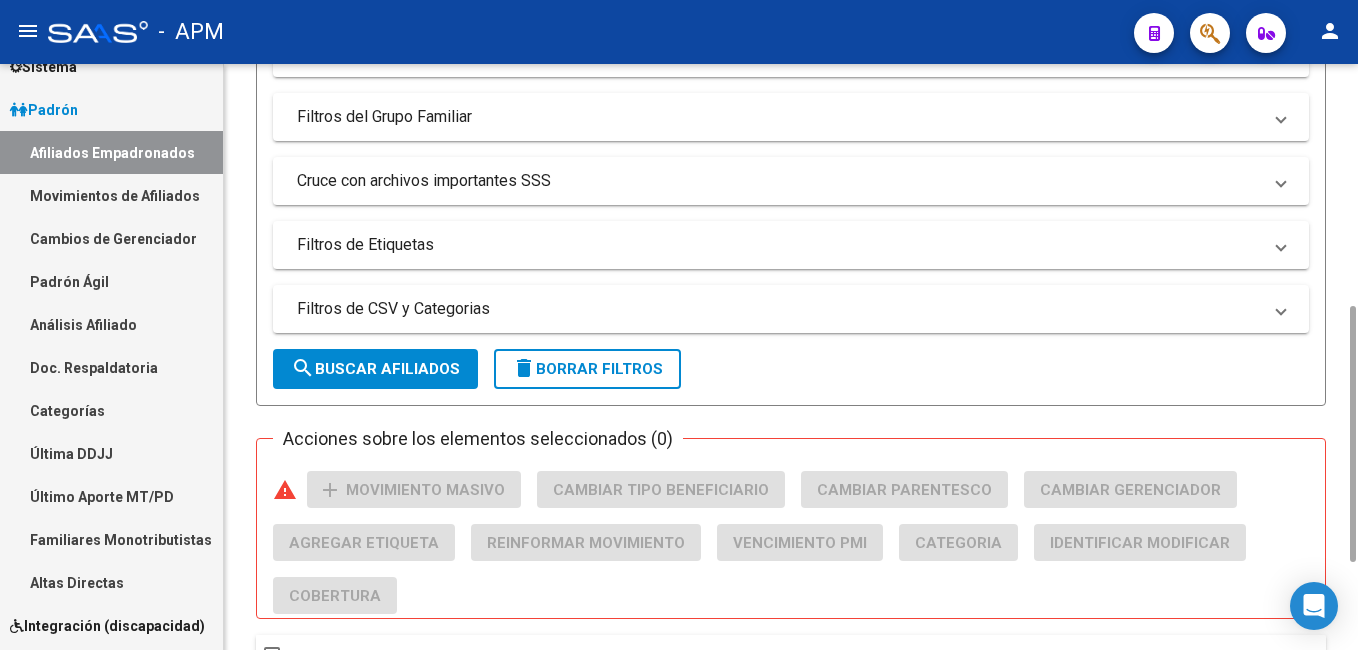 click on "search  Buscar Afiliados" 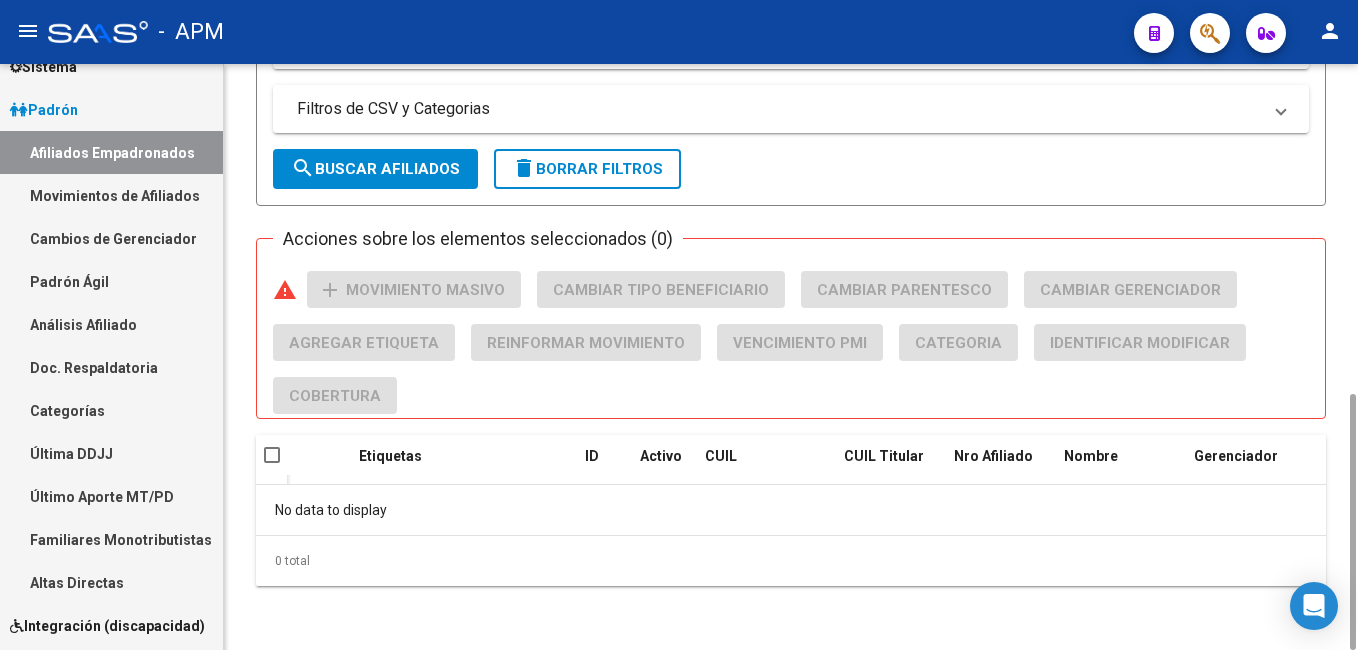 scroll, scrollTop: 152, scrollLeft: 0, axis: vertical 